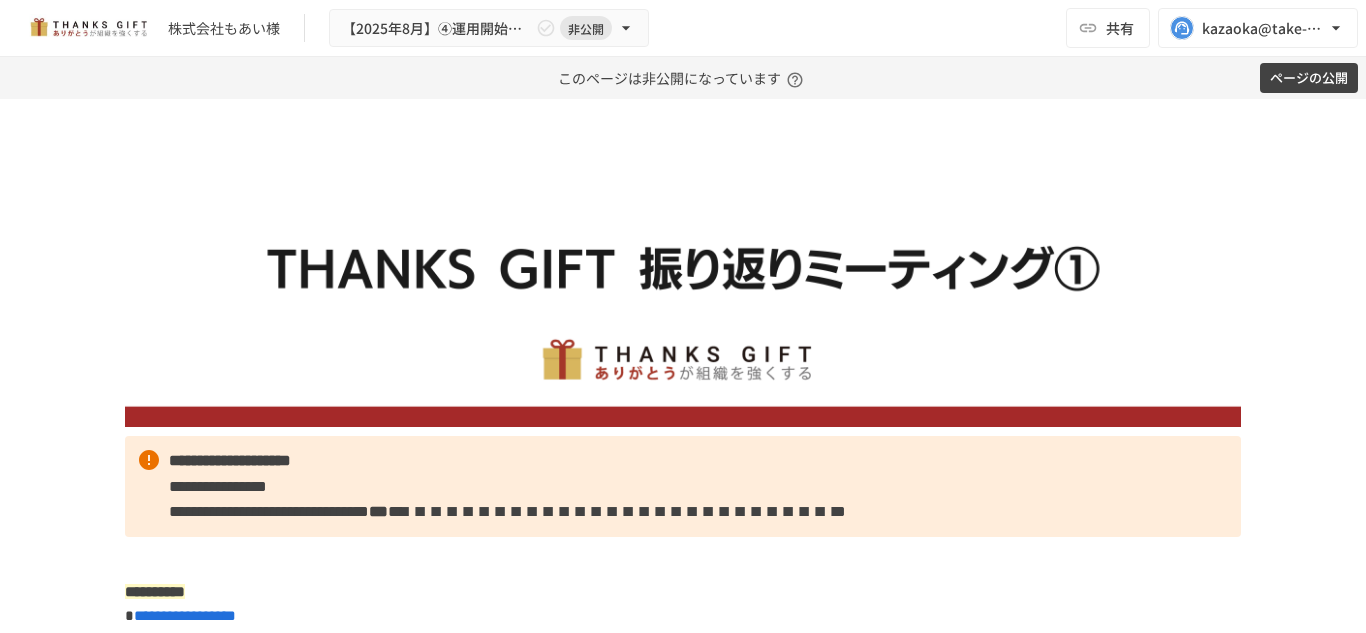 scroll, scrollTop: 0, scrollLeft: 0, axis: both 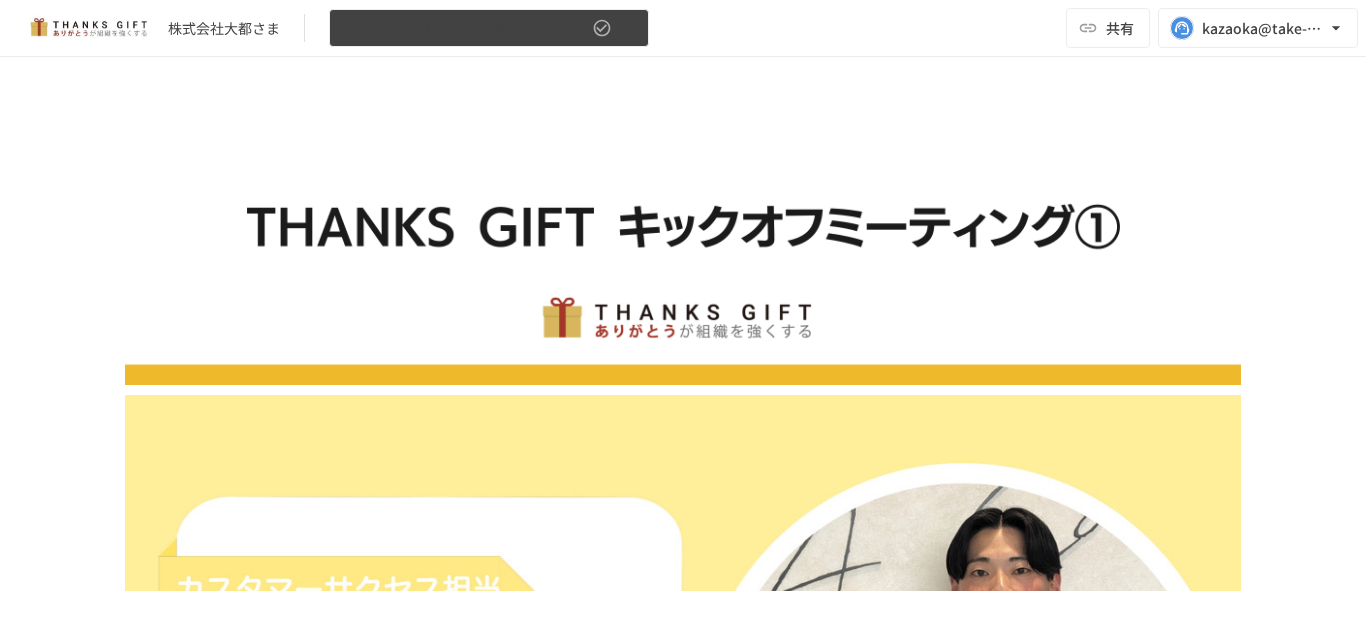 click on "【2025年7月】①今後の運用についてのご案内/THANKS GIFTキックオフMTG" at bounding box center [489, 28] 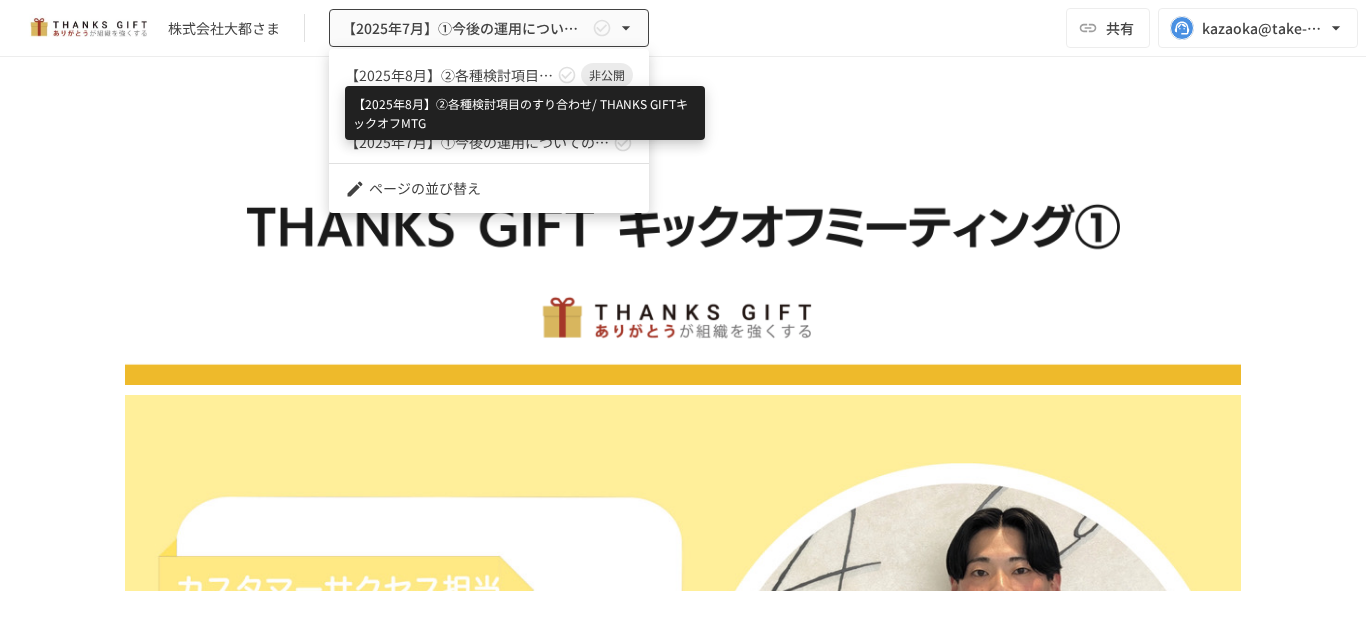 click on "【2025年8月】②各種検討項目のすり合わせ/ THANKS GIFTキックオフMTG" at bounding box center [449, 75] 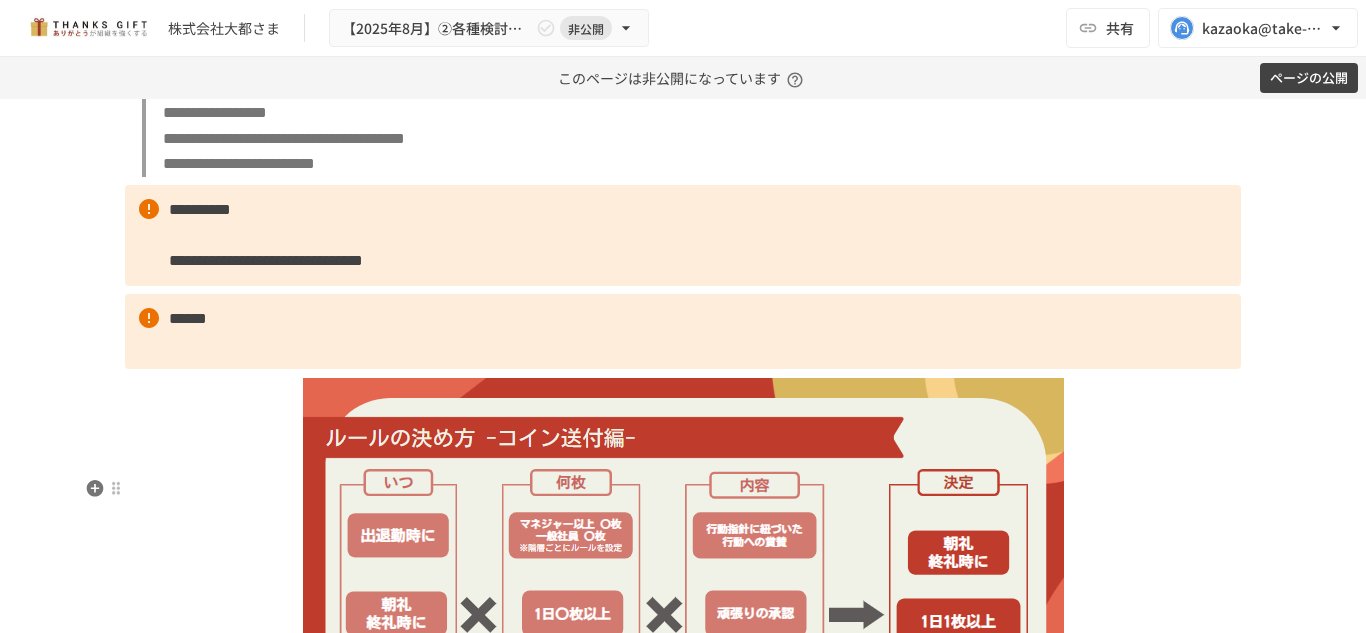 scroll, scrollTop: 3609, scrollLeft: 0, axis: vertical 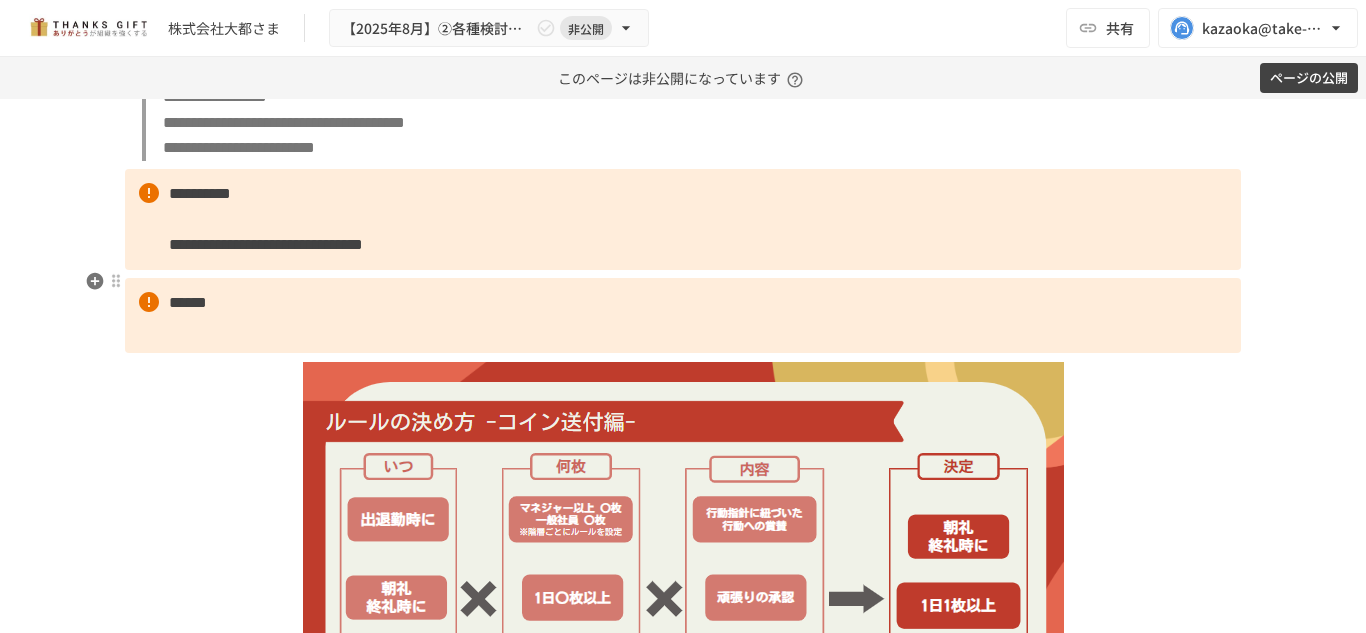 click on "**********" at bounding box center [266, 244] 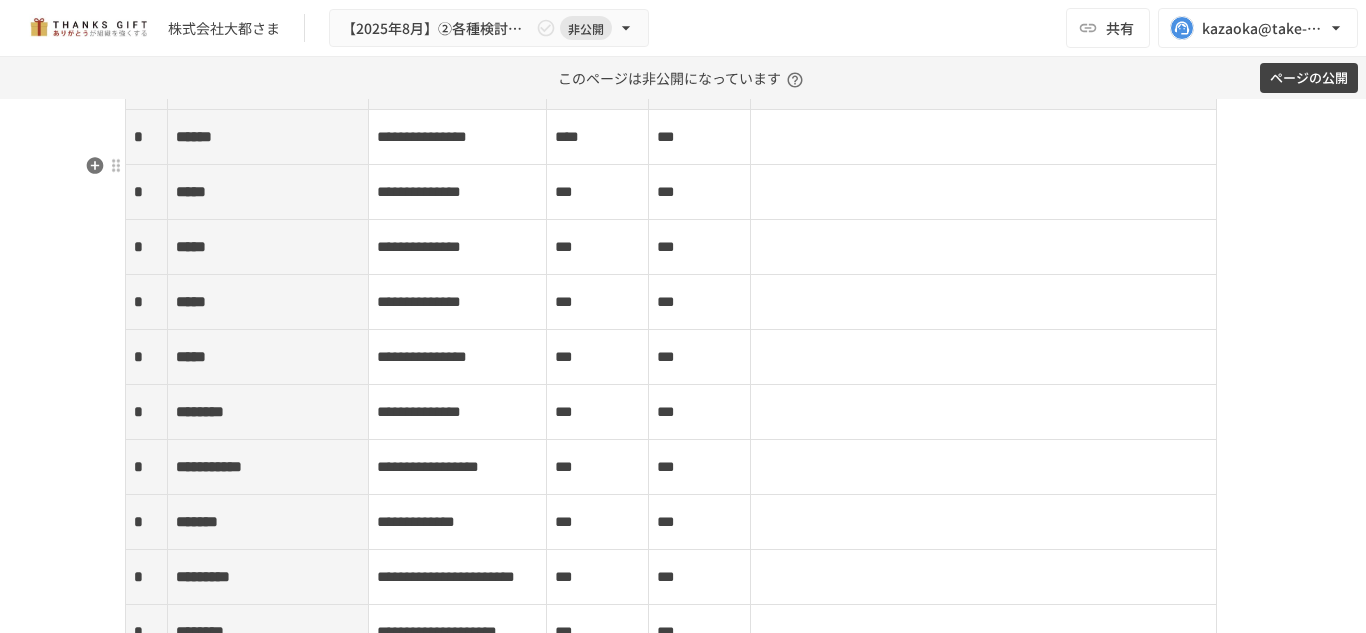 scroll, scrollTop: 5207, scrollLeft: 0, axis: vertical 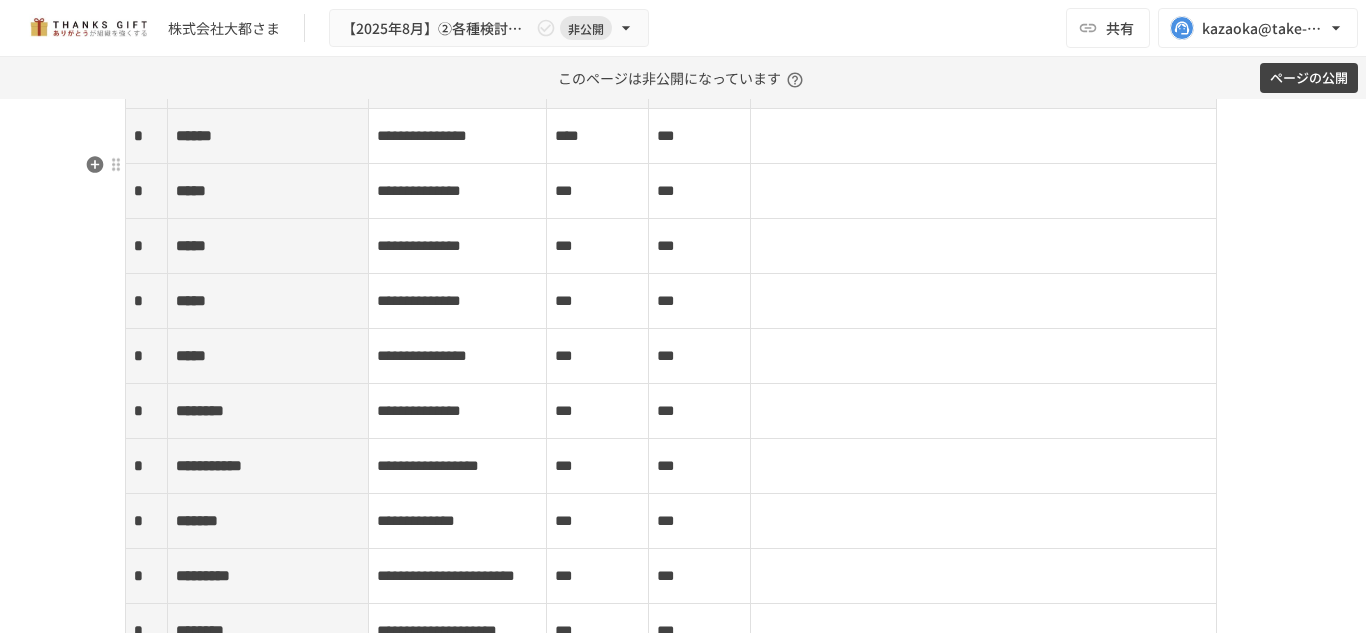 click on "*" at bounding box center (146, 136) 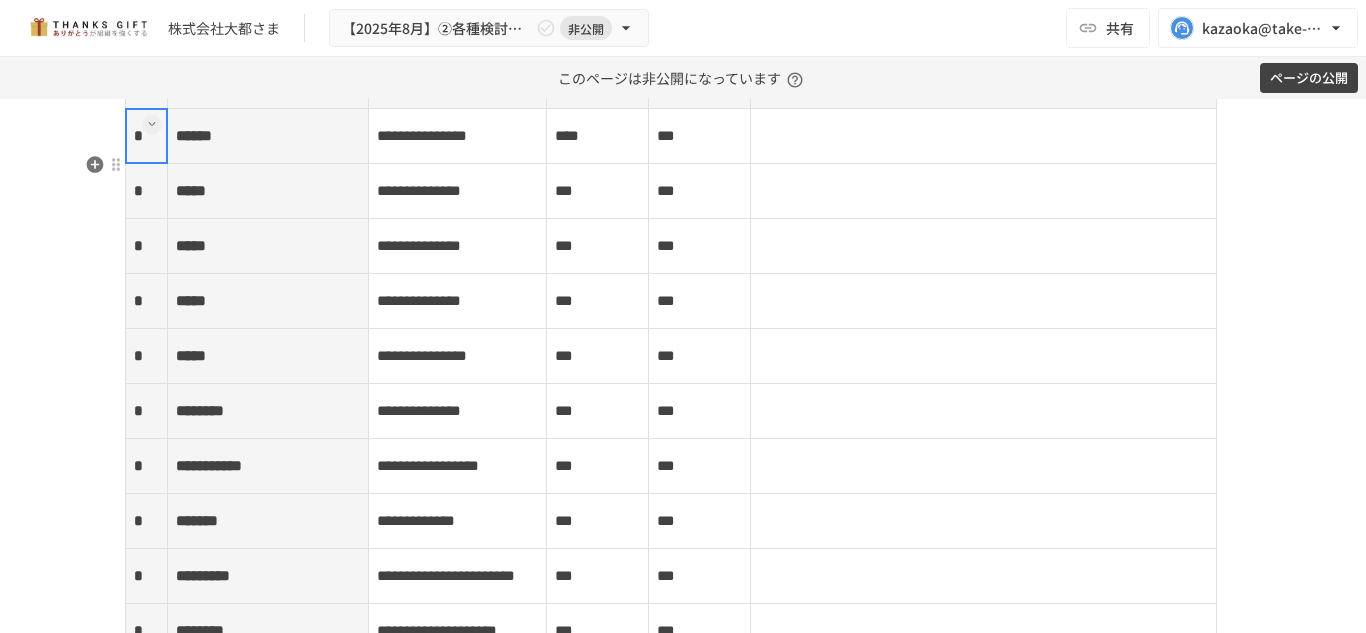click on "*" at bounding box center (147, 136) 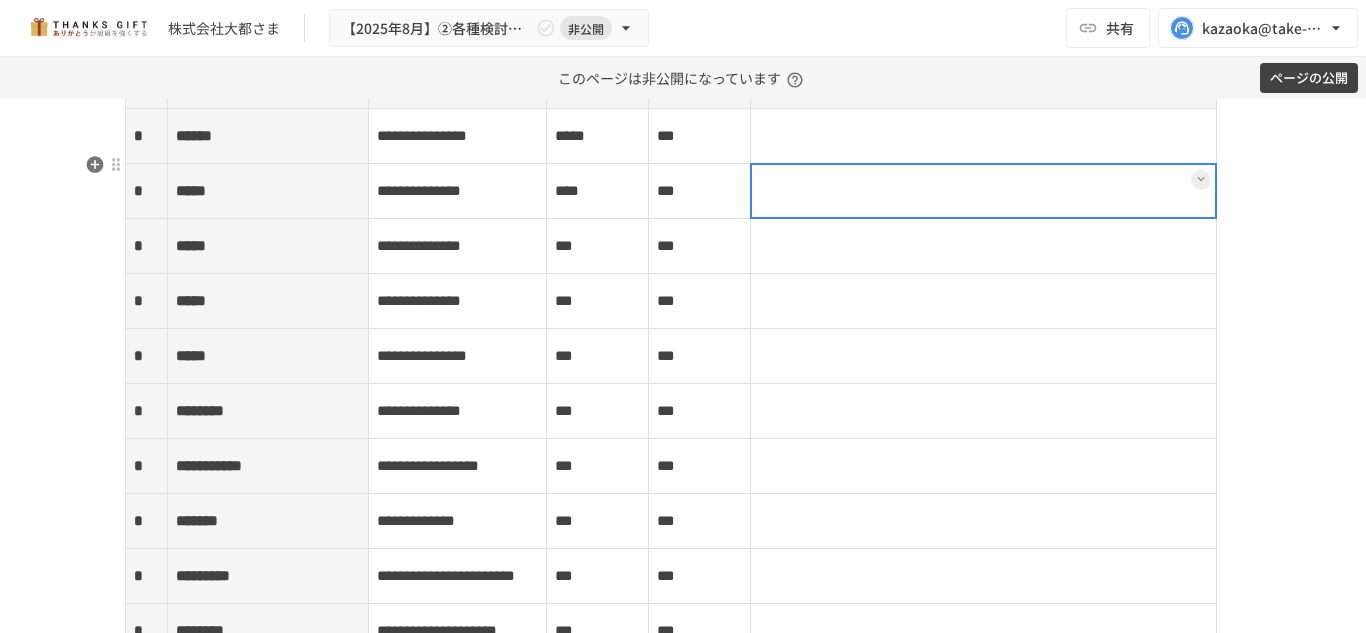 click at bounding box center (984, 191) 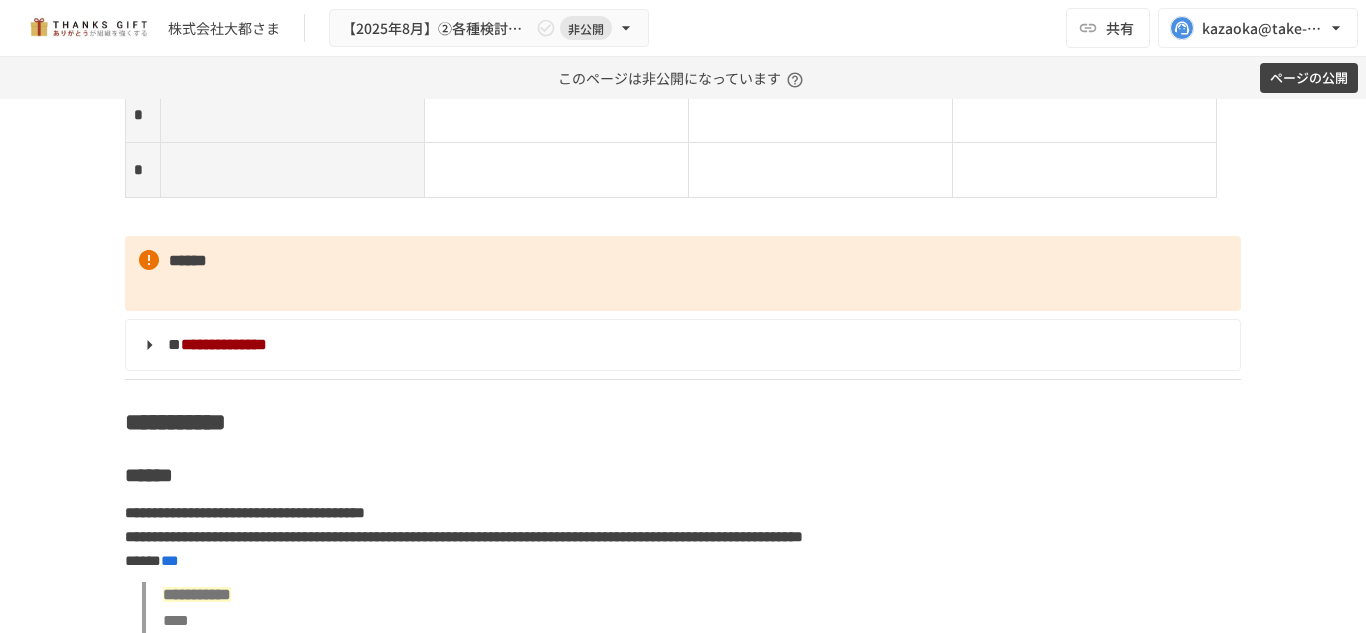scroll, scrollTop: 7862, scrollLeft: 0, axis: vertical 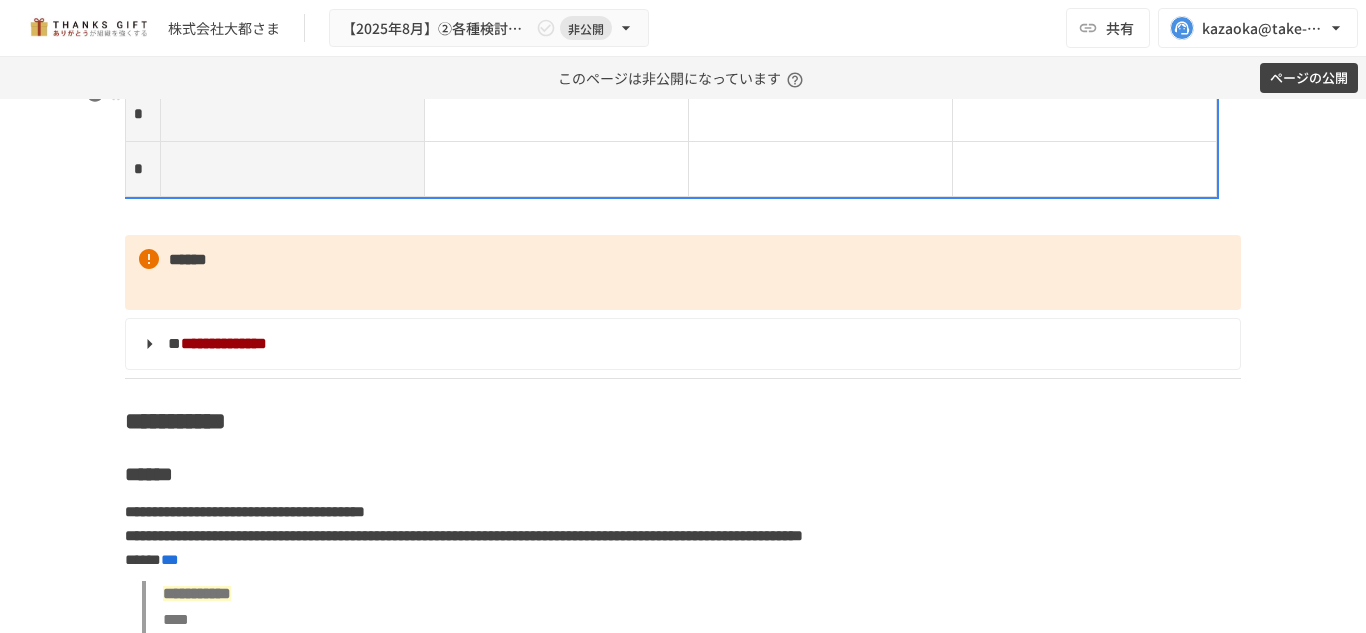 click on "*" at bounding box center [143, -271] 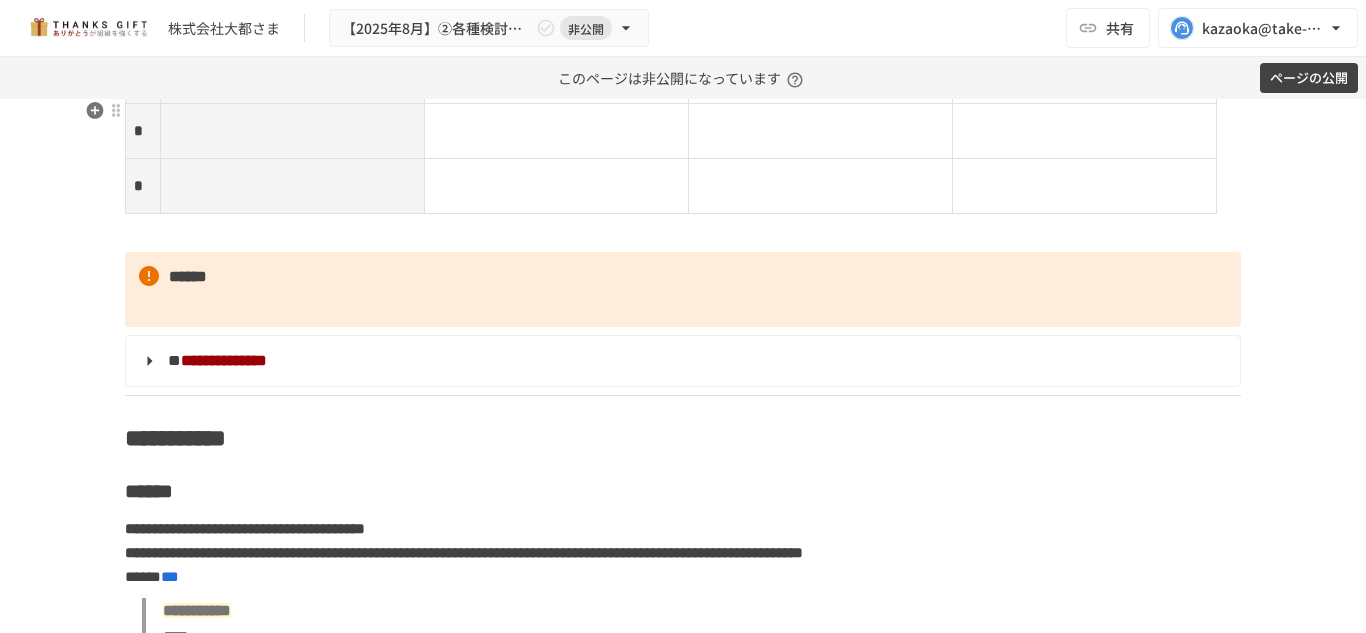 click on "*" at bounding box center (143, -254) 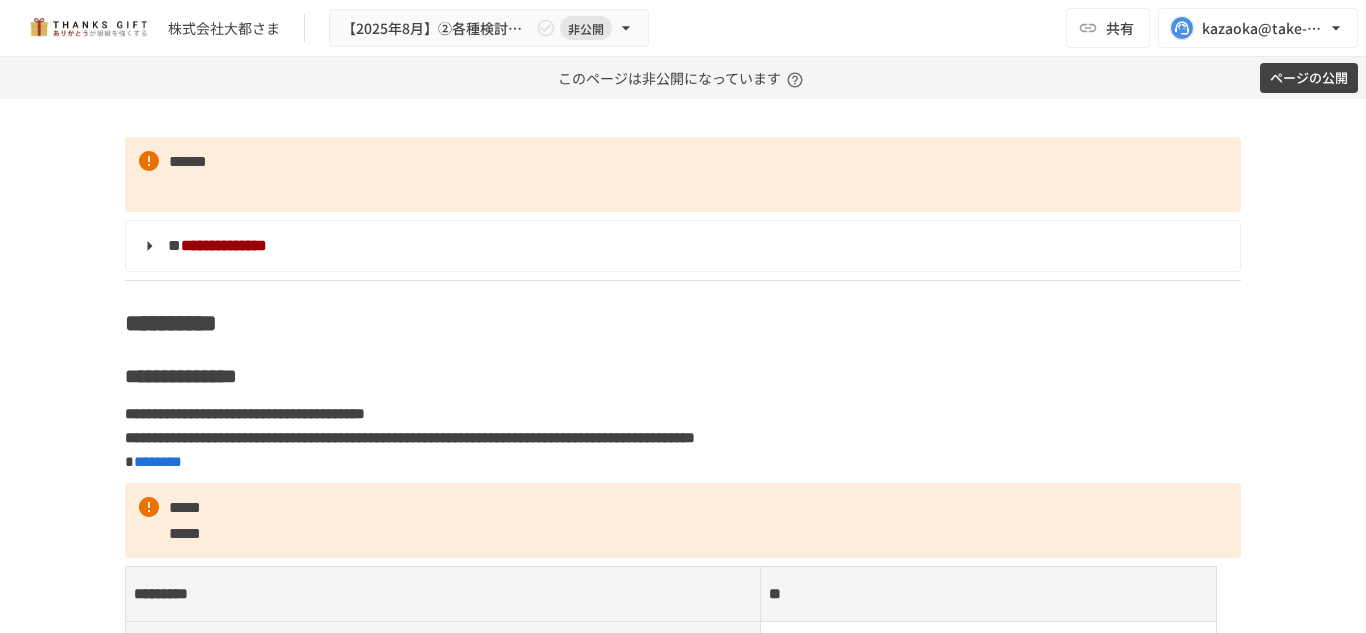 scroll, scrollTop: 8681, scrollLeft: 0, axis: vertical 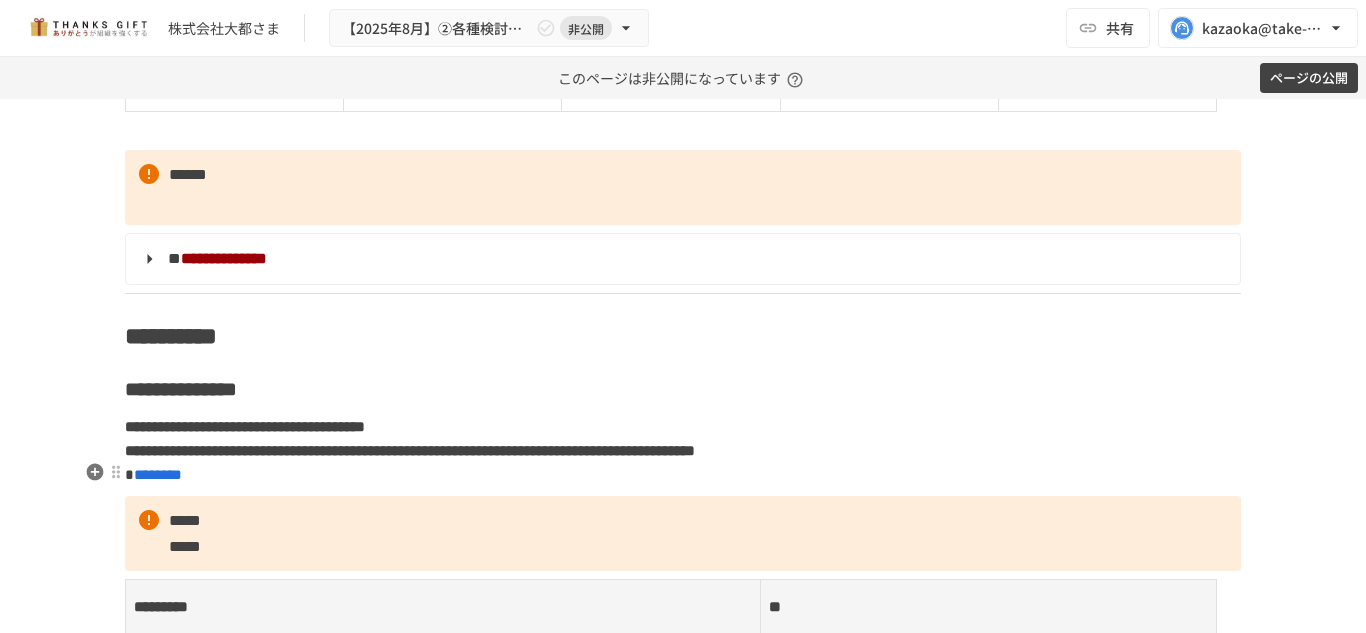 click on "*" at bounding box center [234, 29] 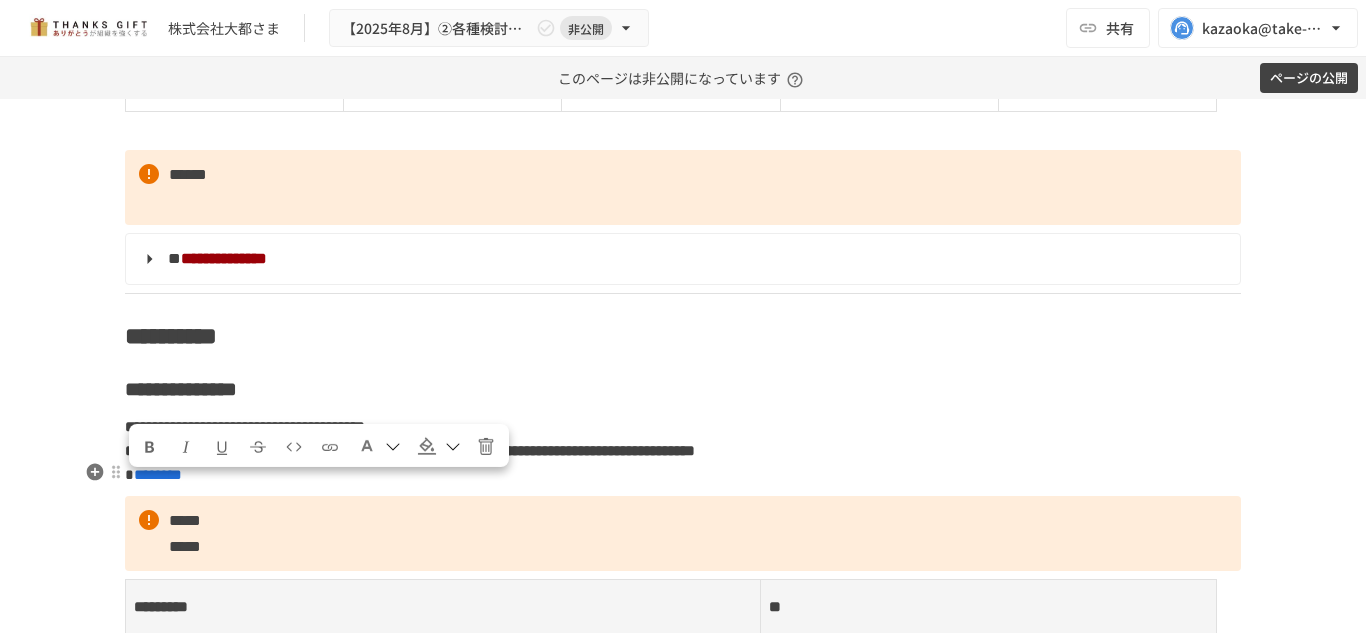 click on "*" at bounding box center [234, 29] 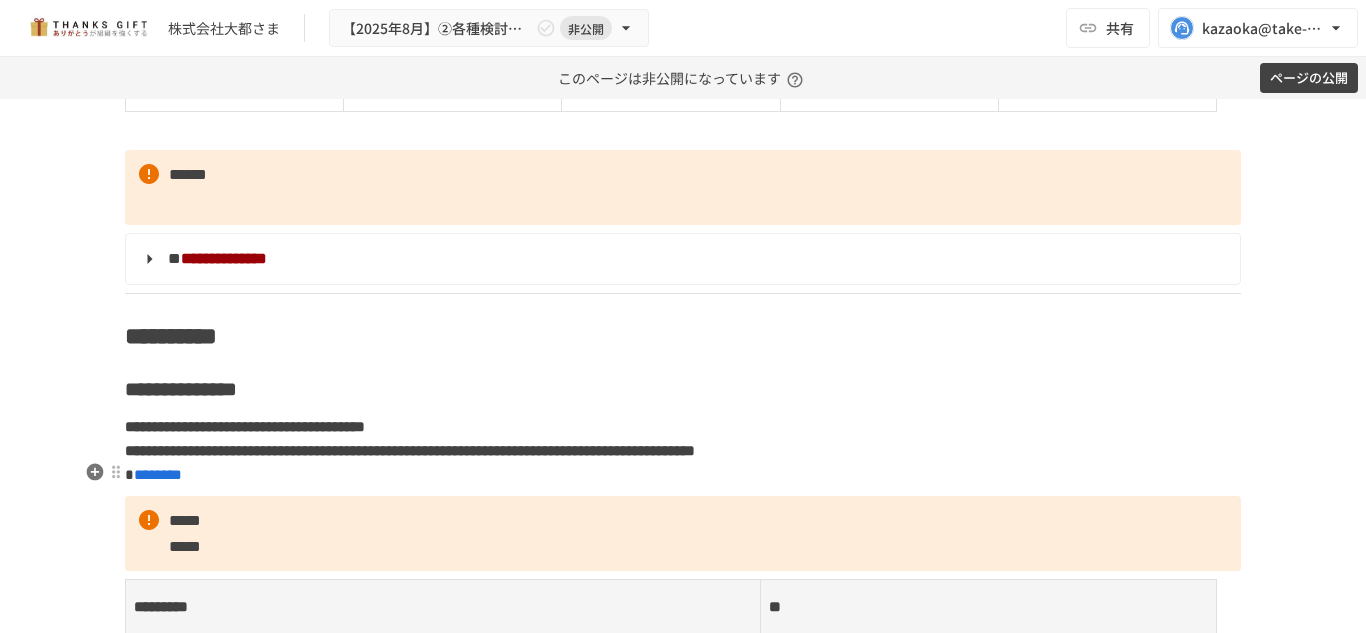 type 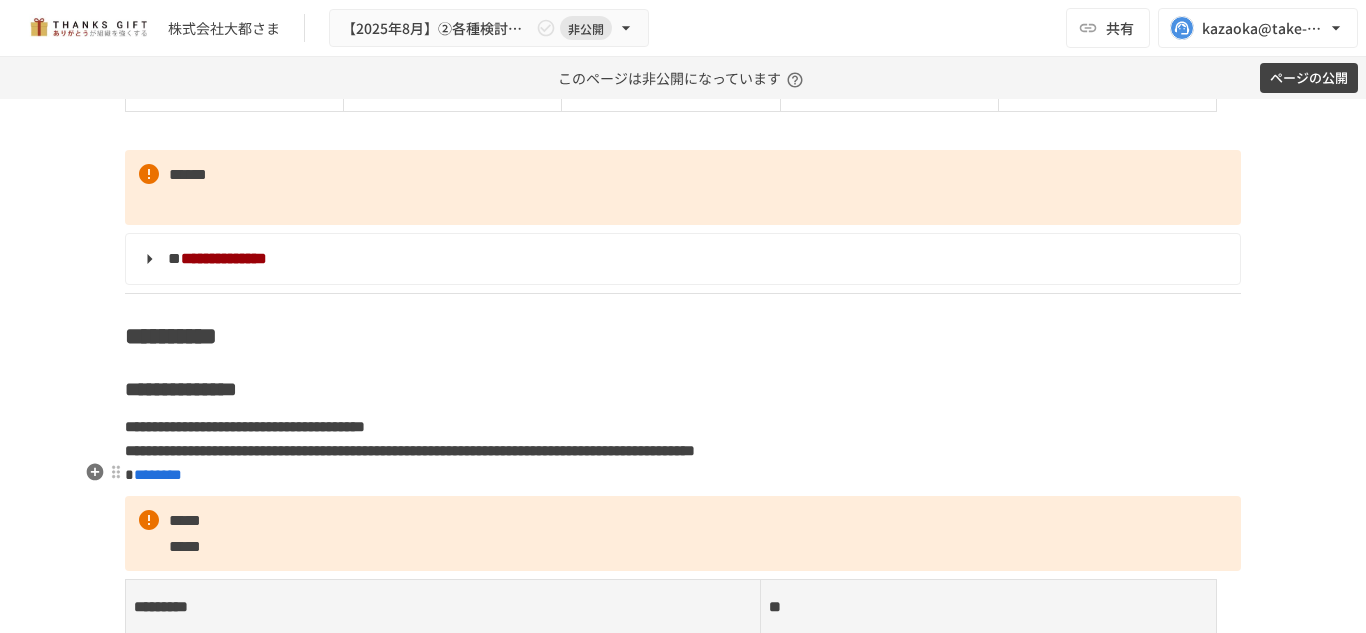 type 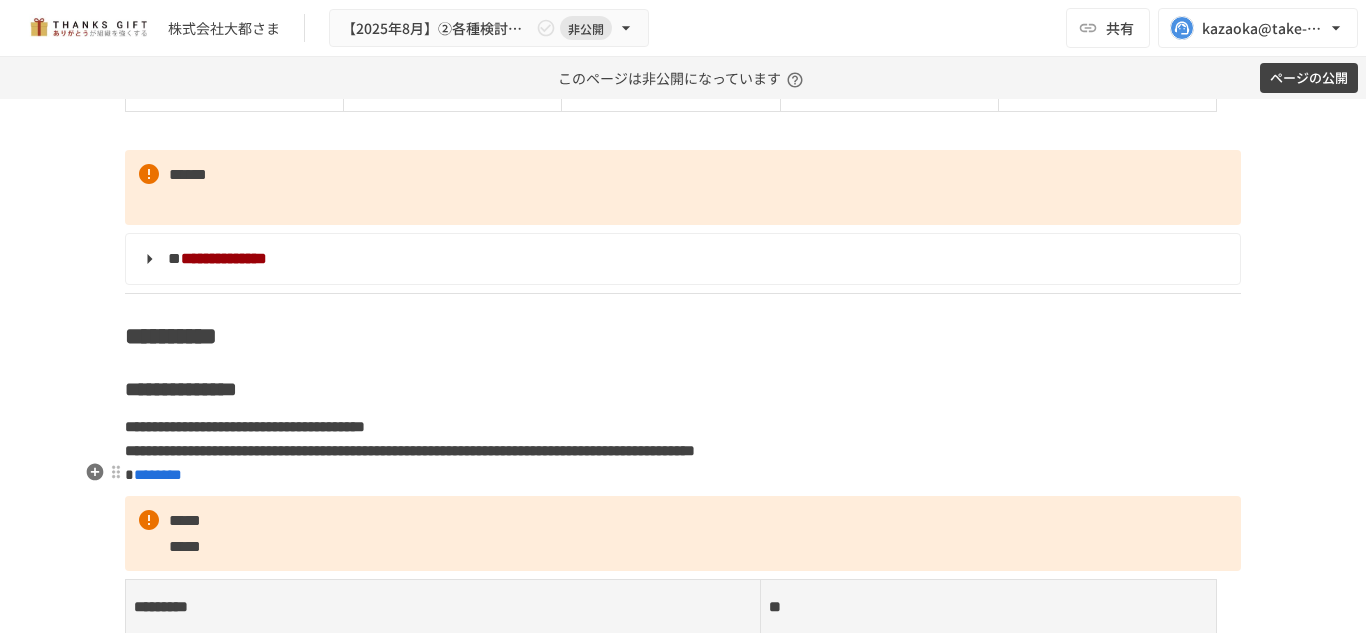 click on "*" at bounding box center (671, 28) 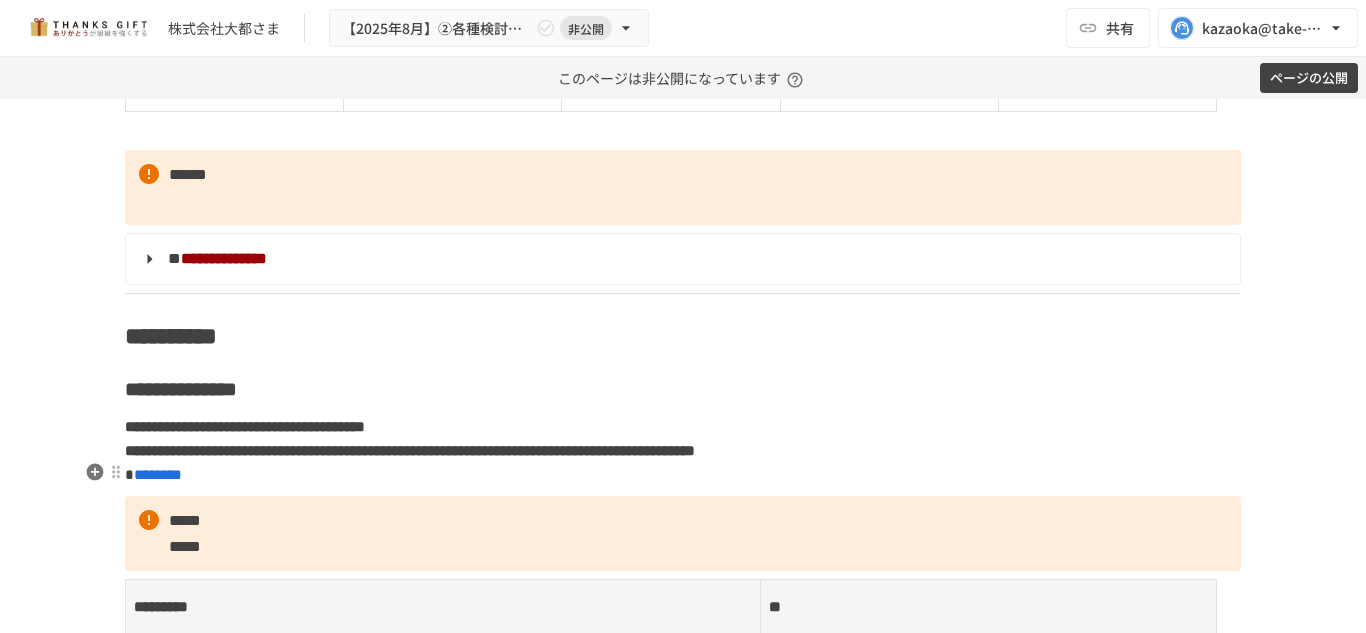 type 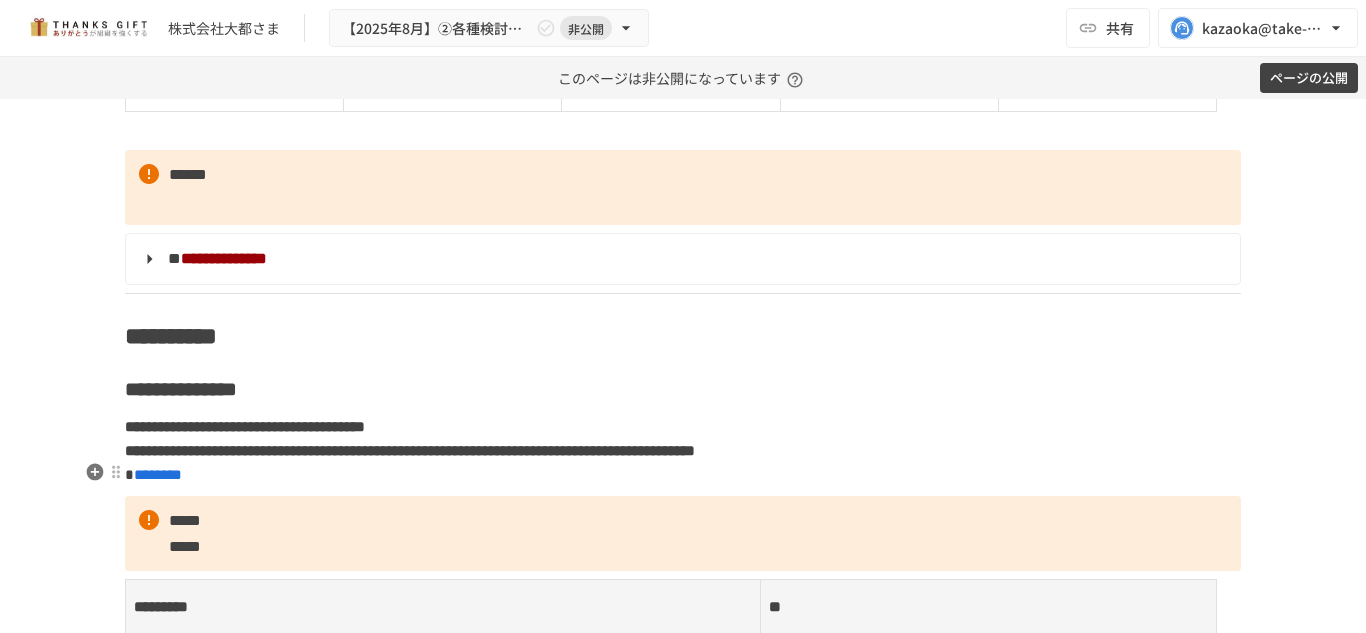 click on "*" at bounding box center [889, 28] 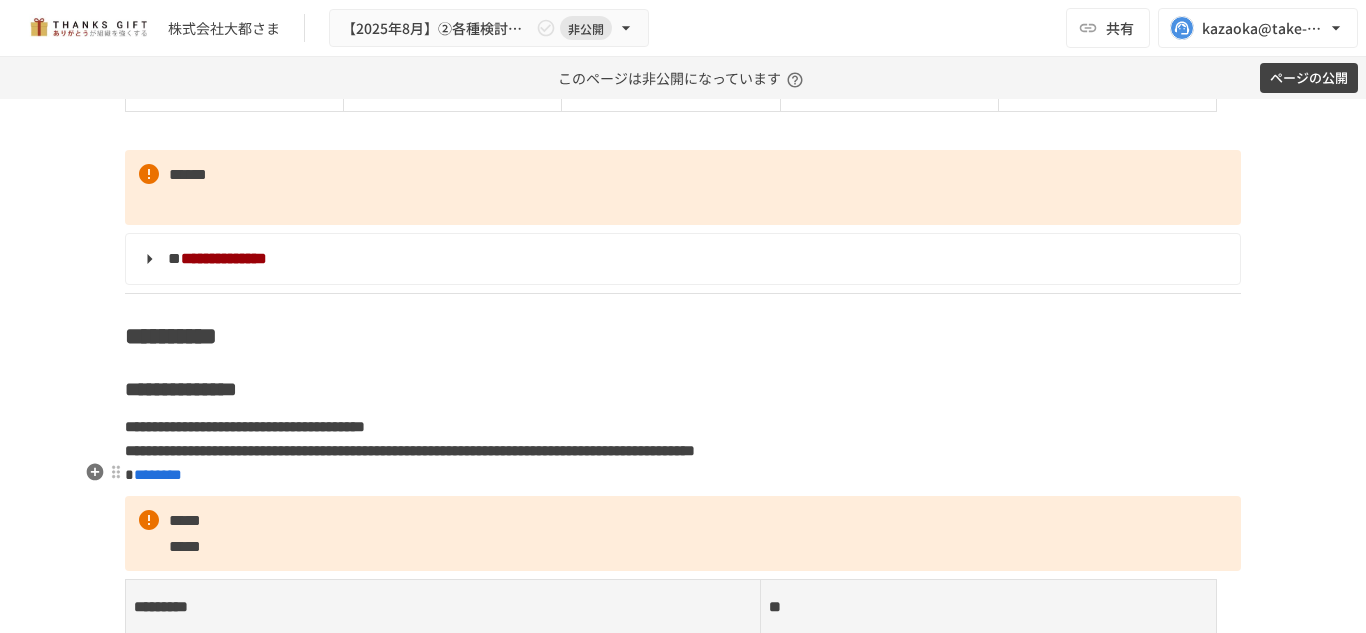 type 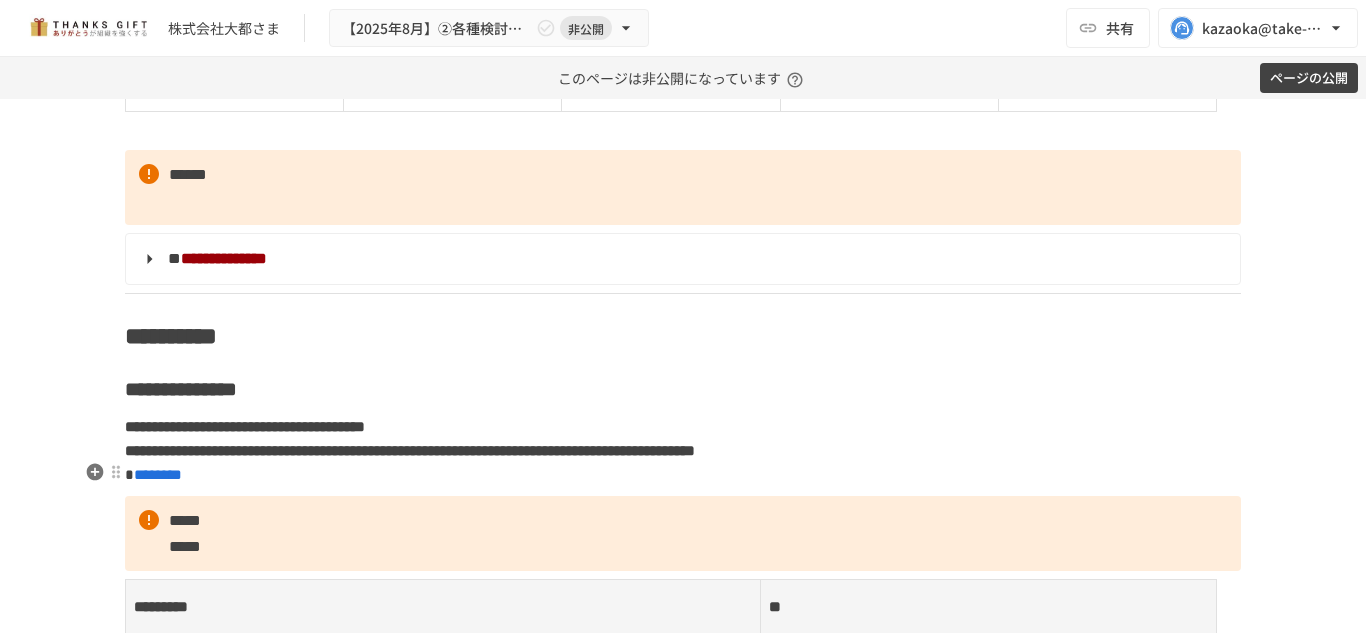 click on "*" at bounding box center [1107, 28] 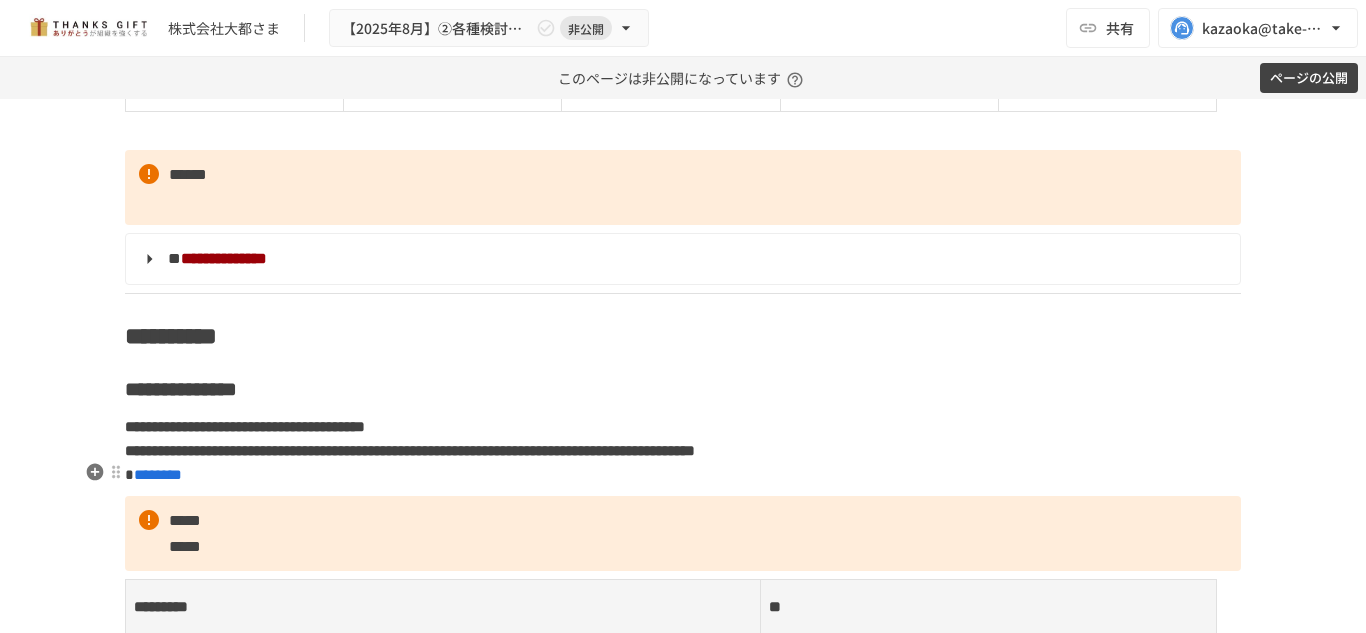 type 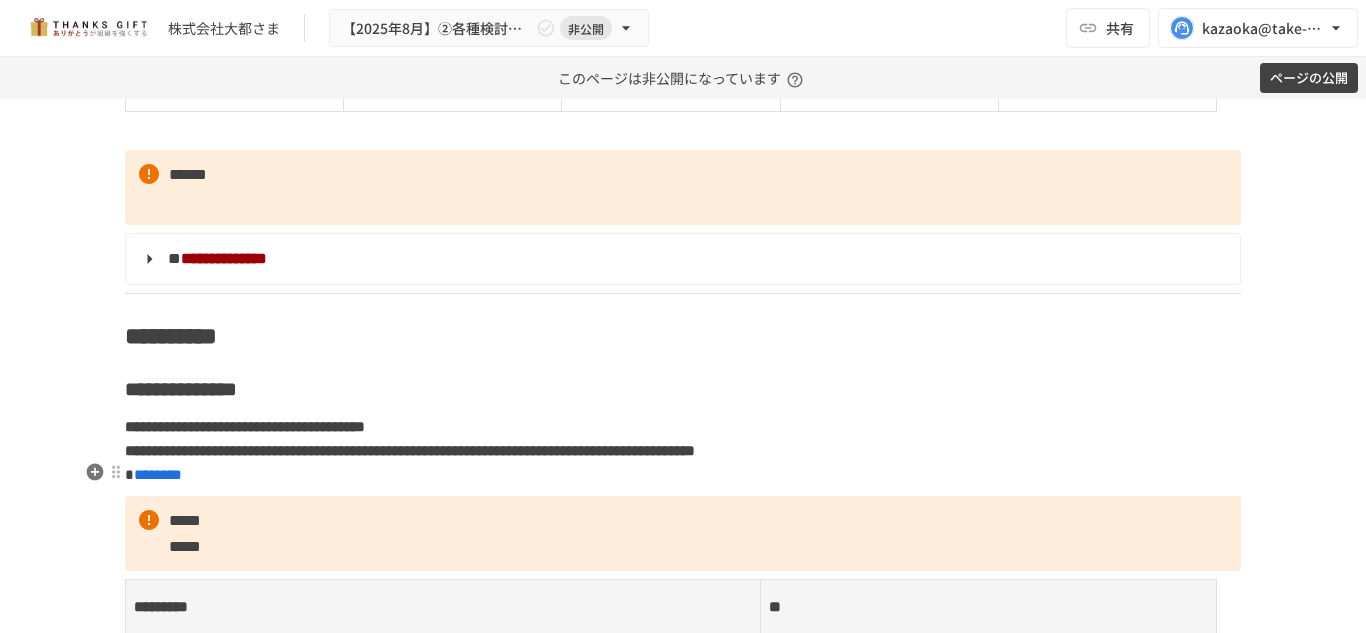 click on "*" at bounding box center (235, 83) 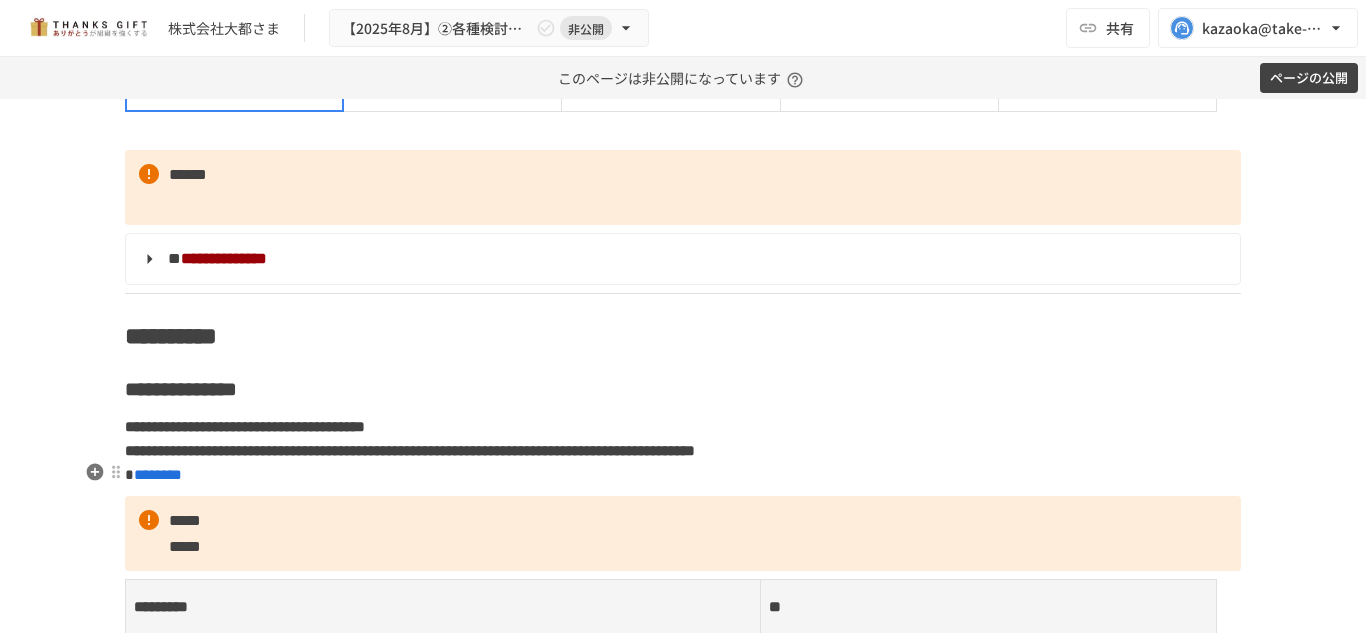 click at bounding box center (234, 84) 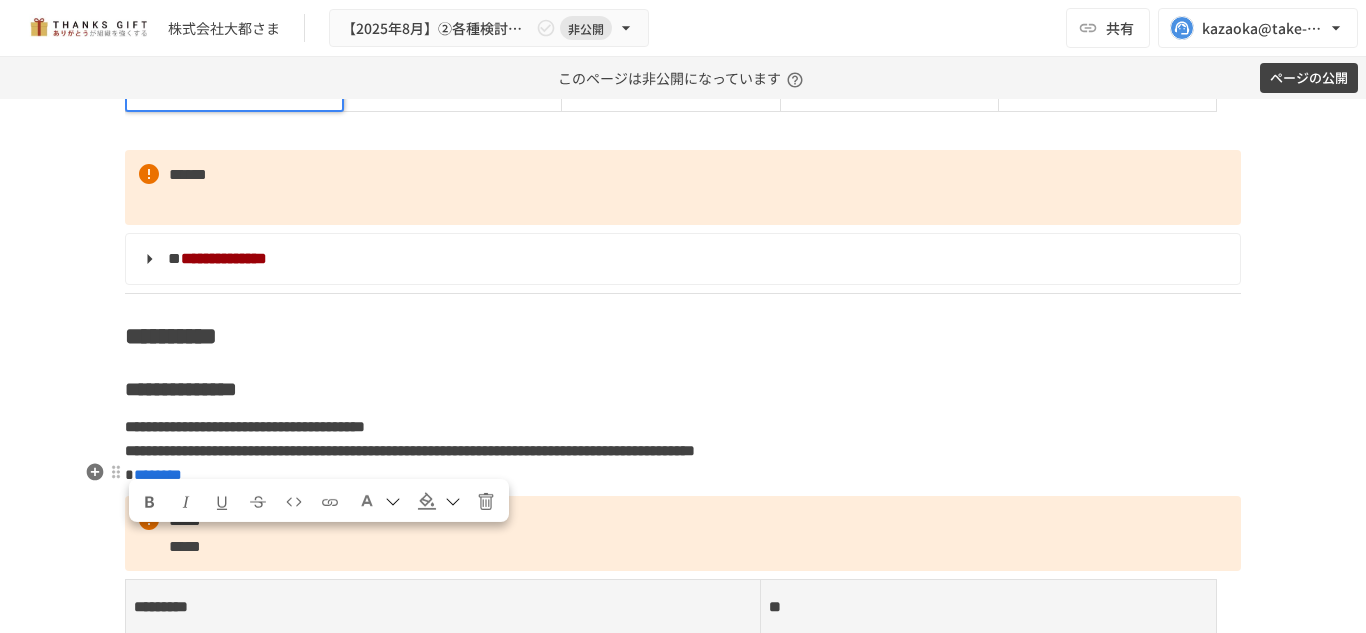 click on "*" at bounding box center (234, 84) 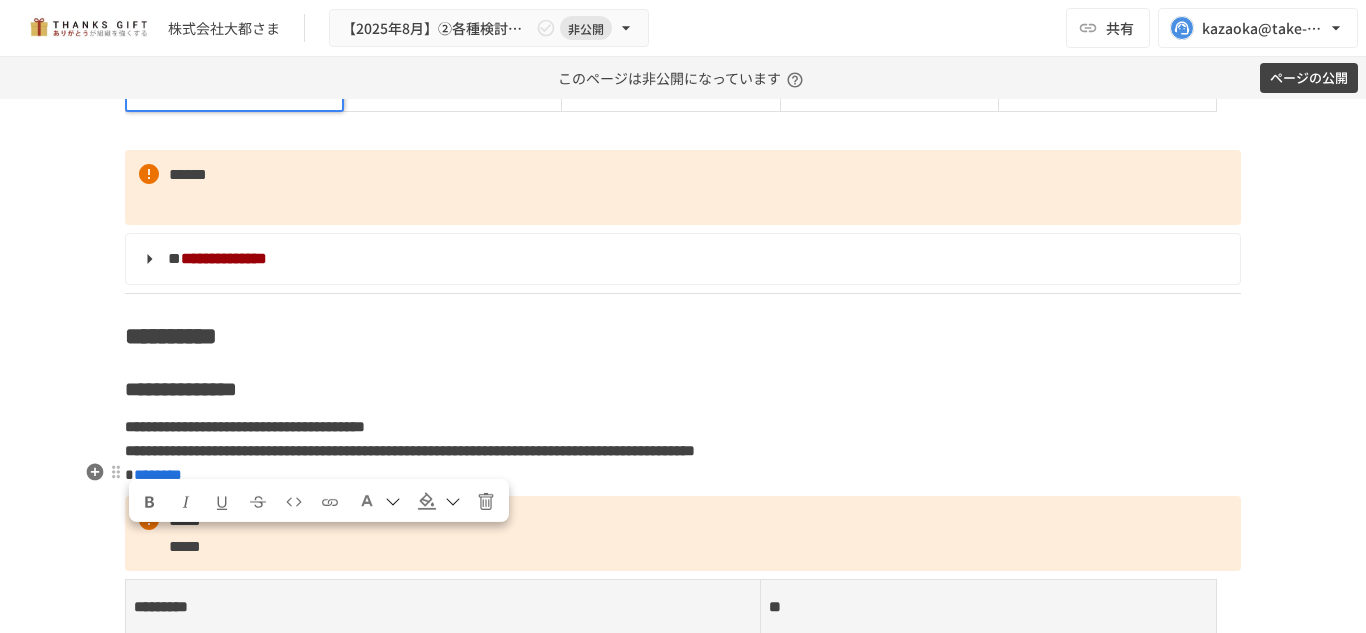 click on "*" at bounding box center (234, 84) 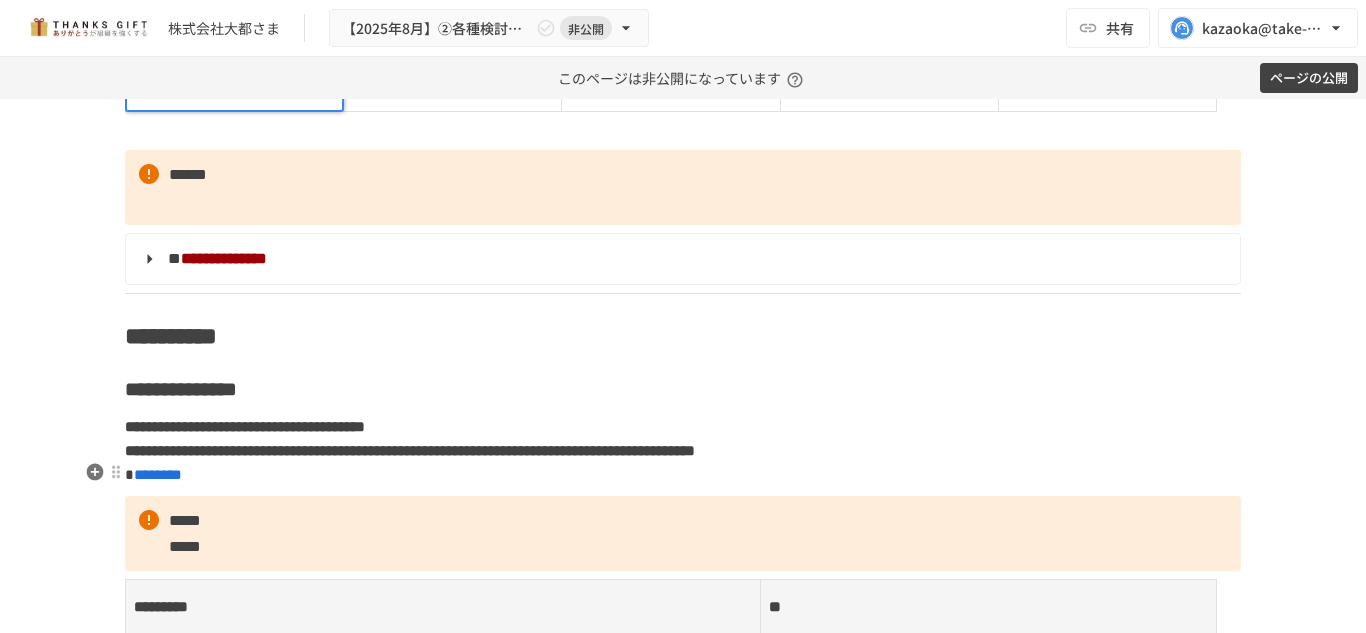type 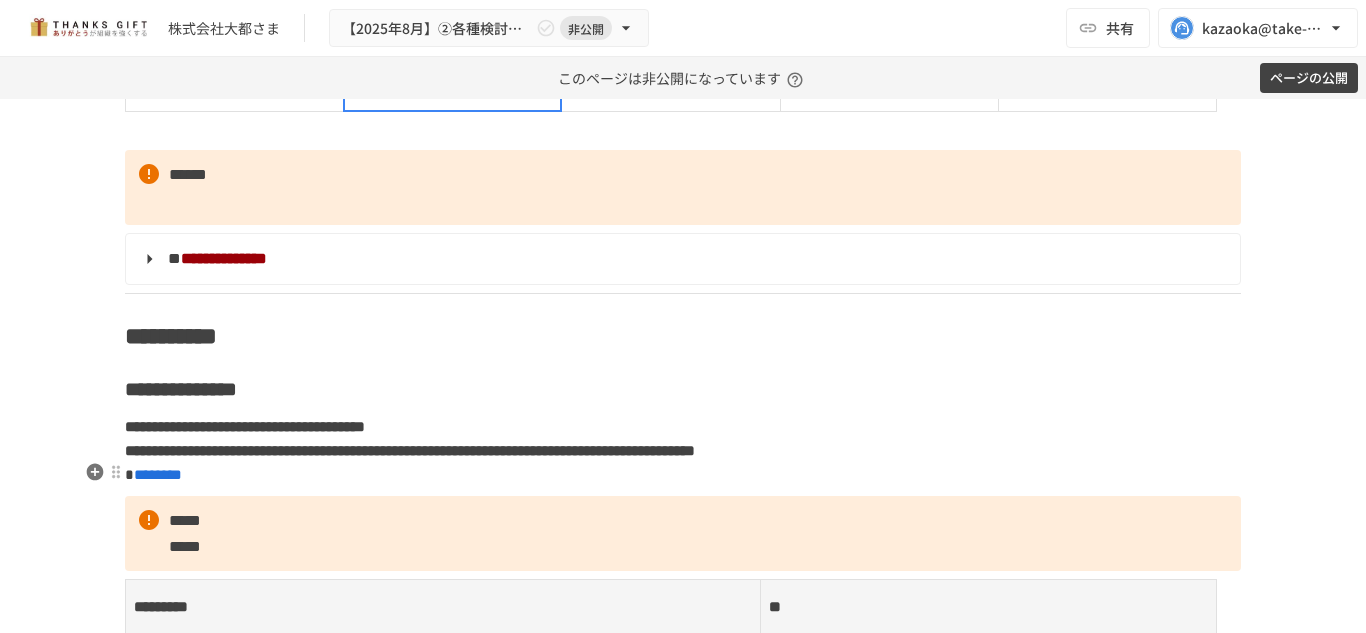 click at bounding box center (452, 84) 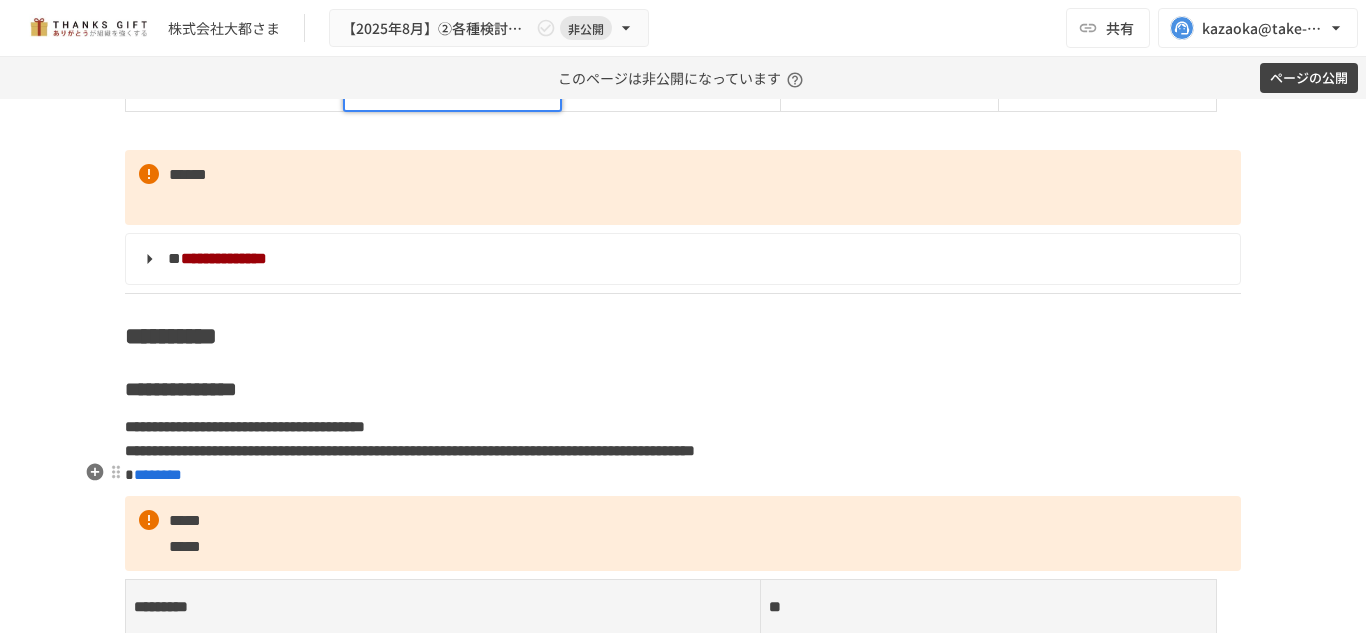 click on "*" at bounding box center (452, 84) 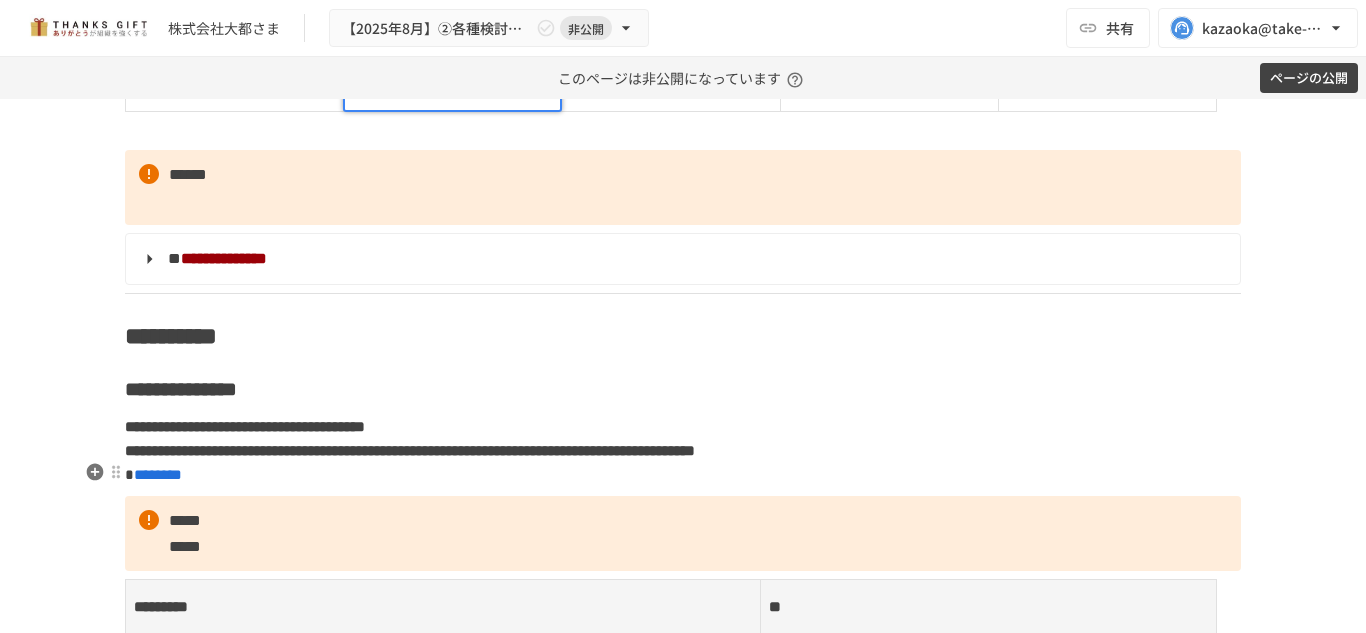 click on "*" at bounding box center (671, 83) 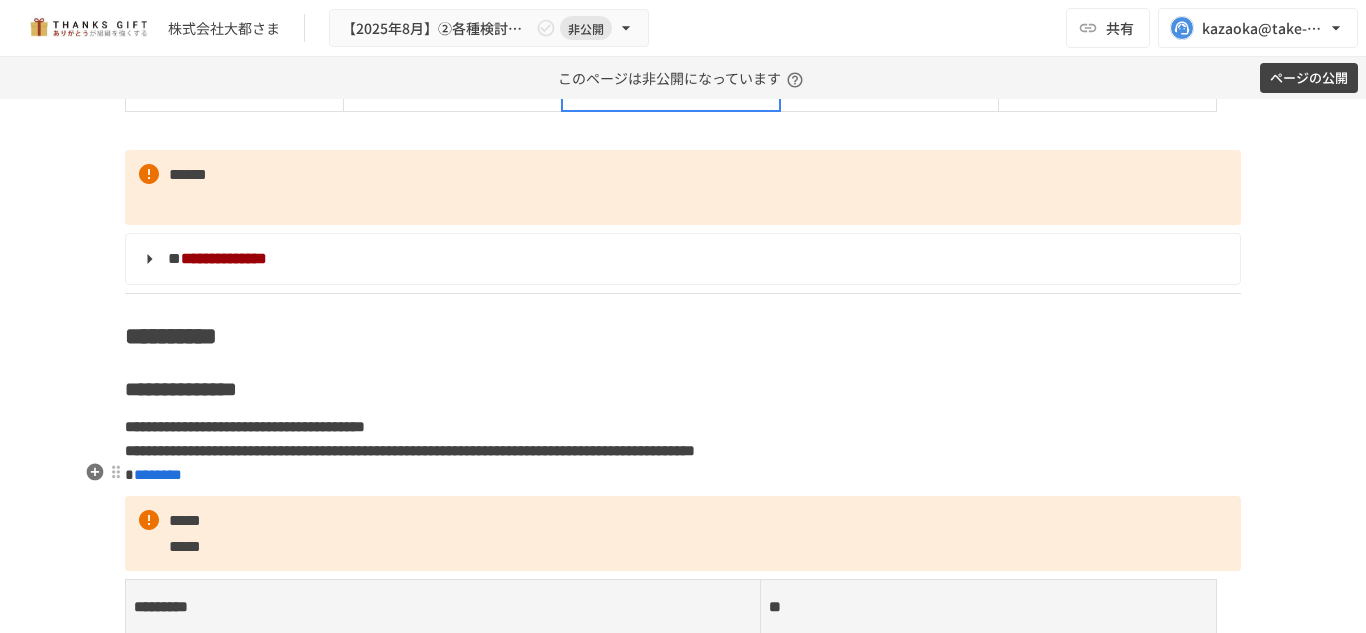 click at bounding box center (670, 84) 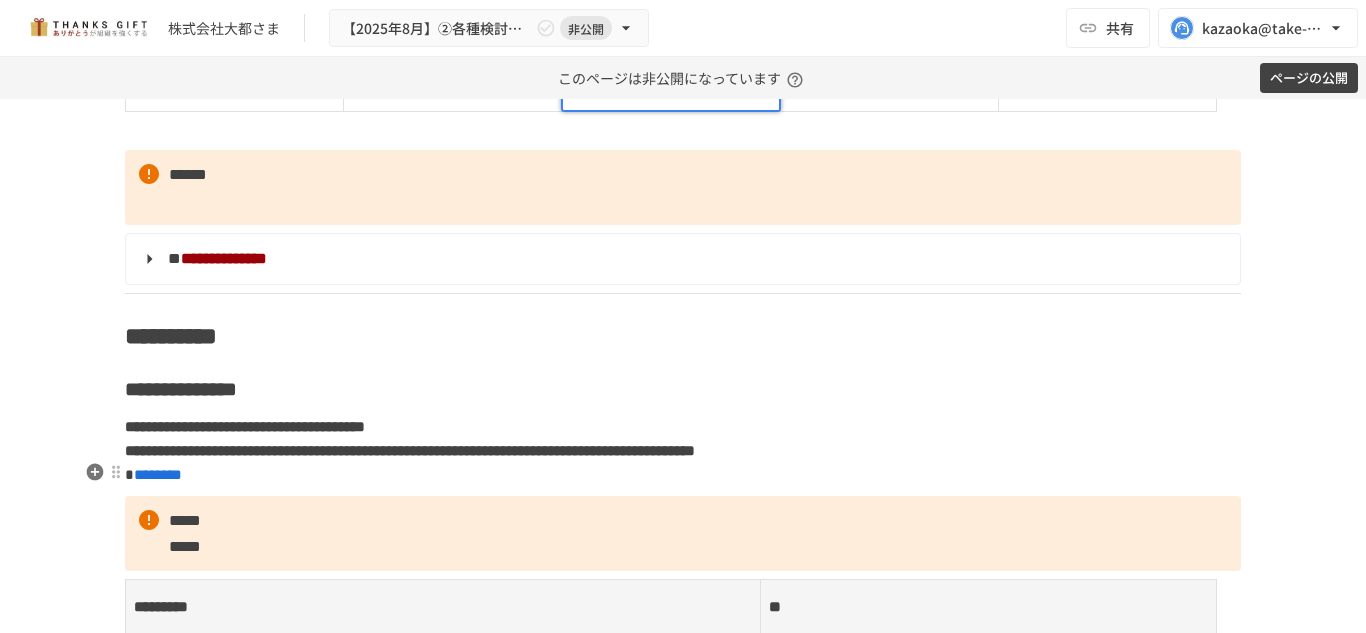 click on "*" at bounding box center [670, 84] 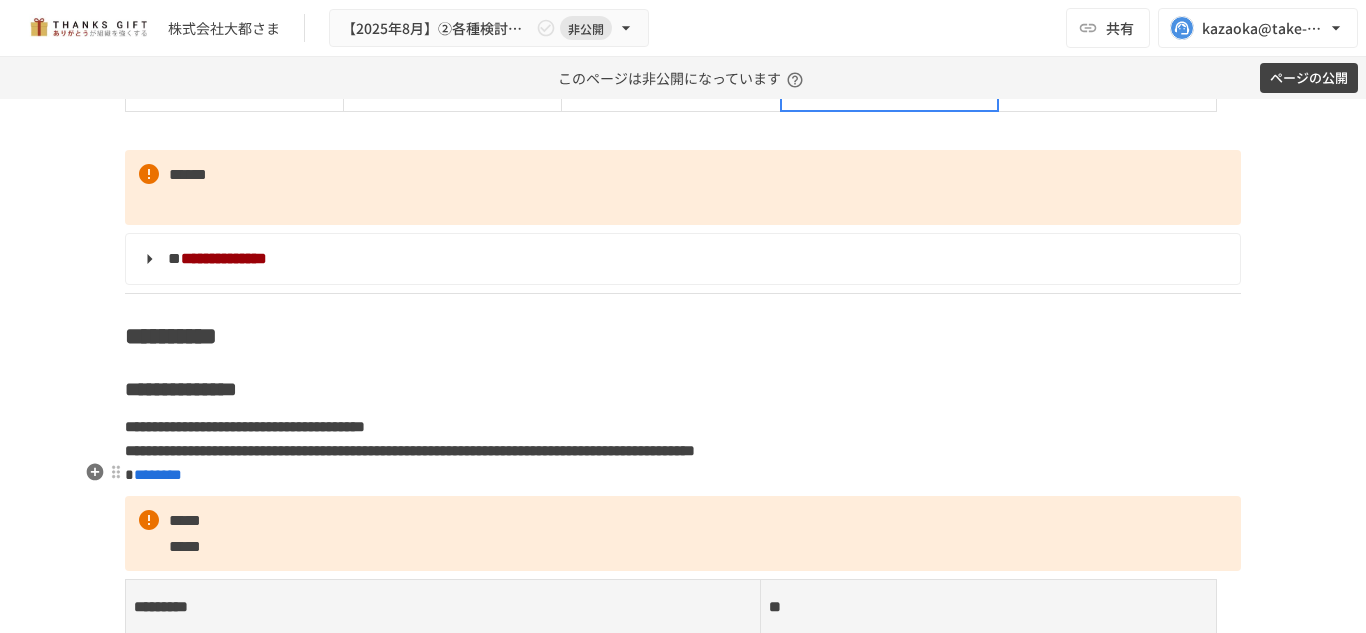 click on "*" at bounding box center (889, 83) 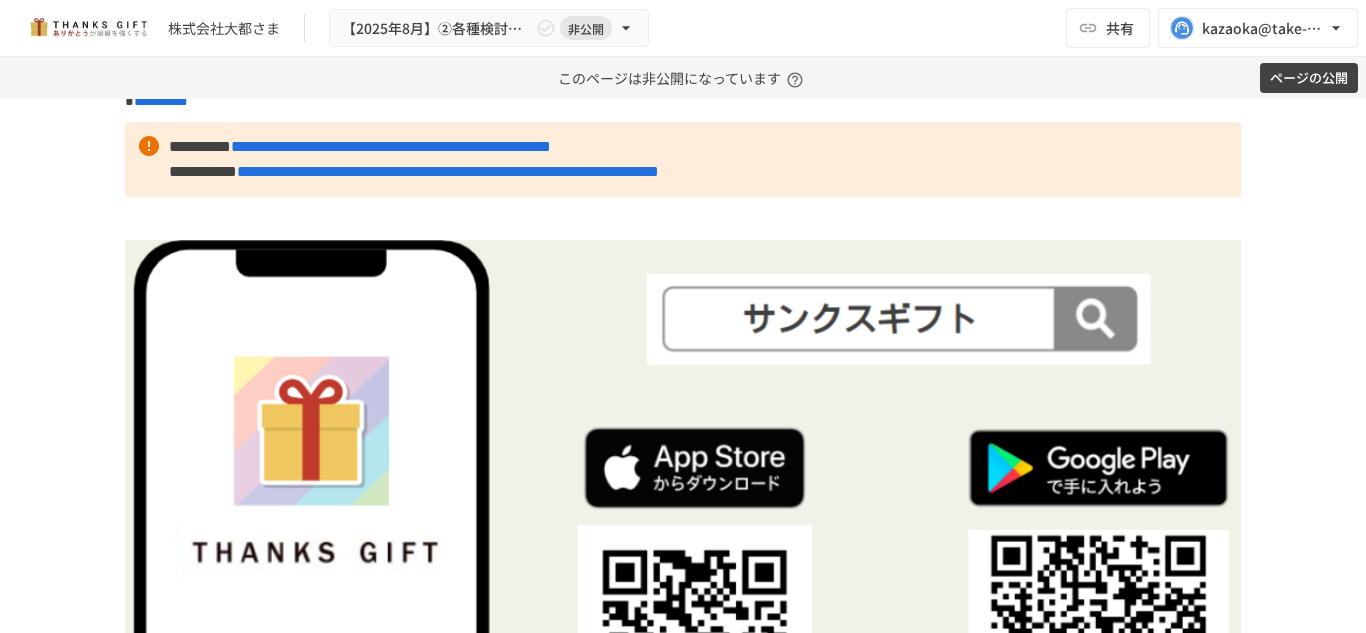 scroll, scrollTop: 11479, scrollLeft: 0, axis: vertical 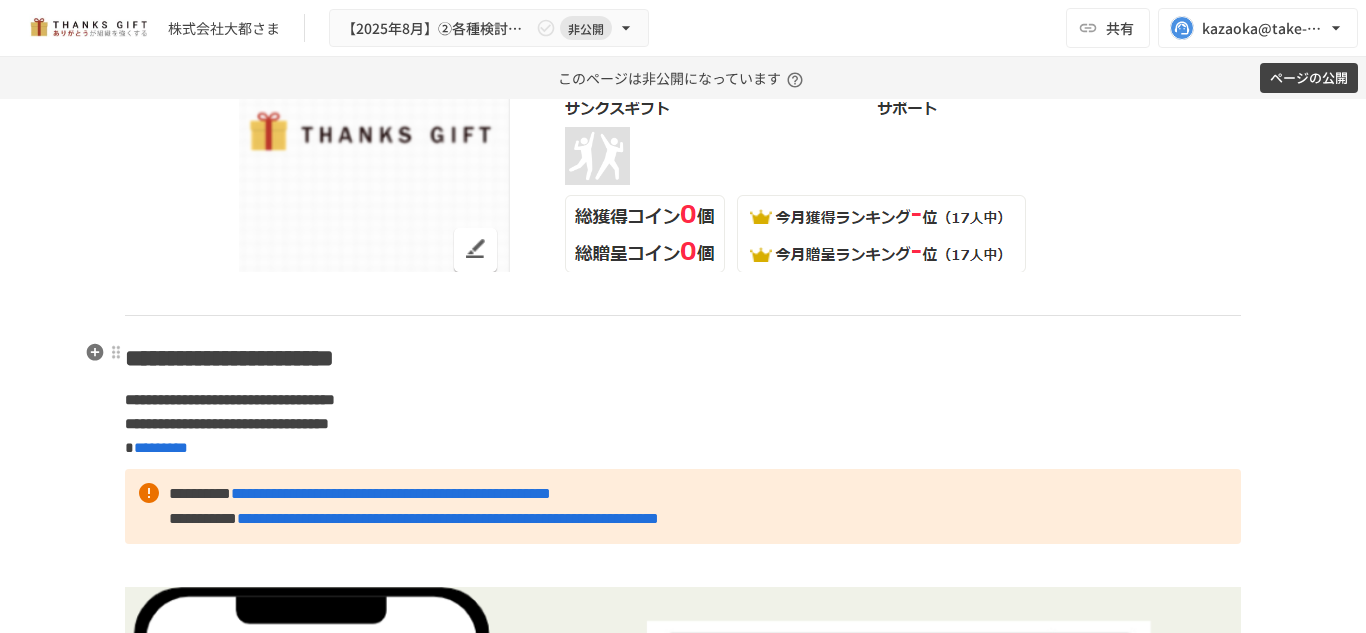 click on "**********" at bounding box center (205, -130) 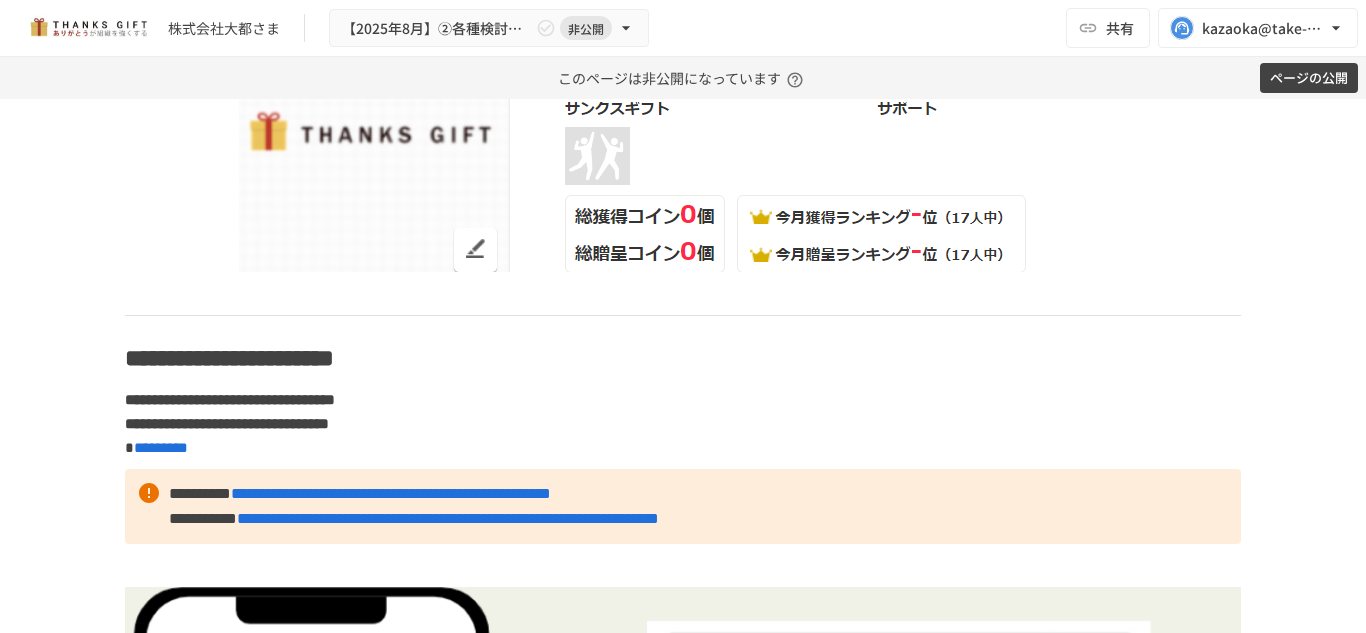 type 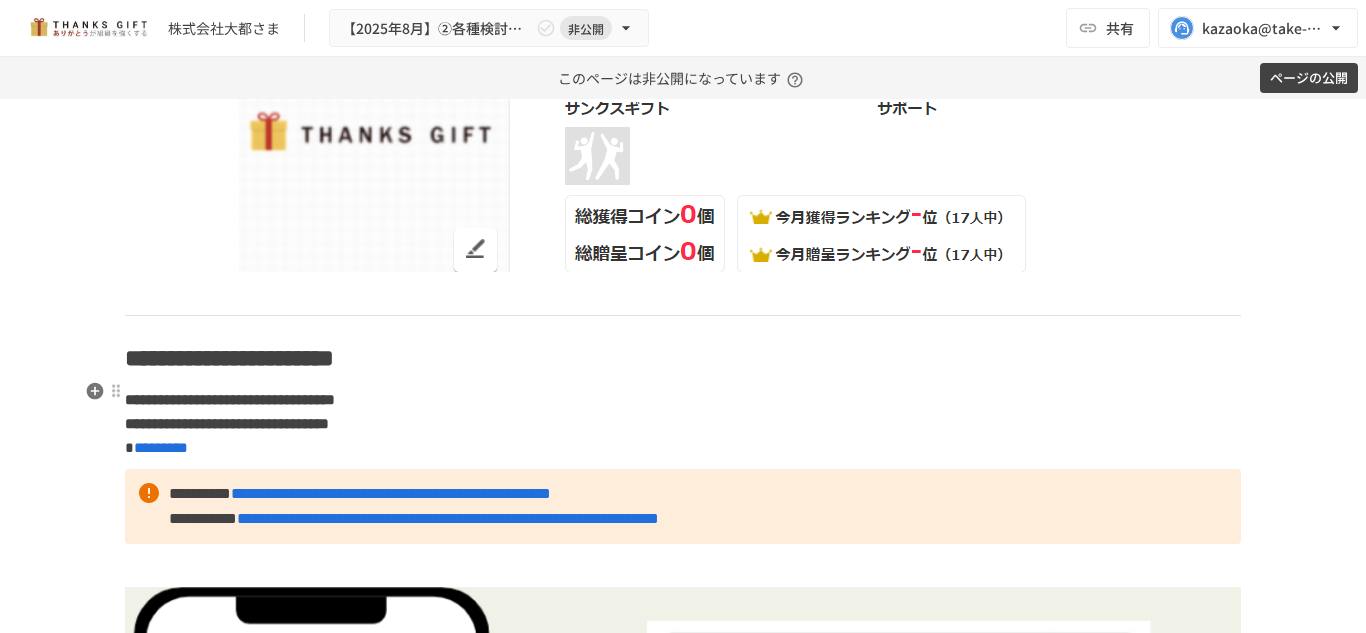 click on "**********" at bounding box center [469, -81] 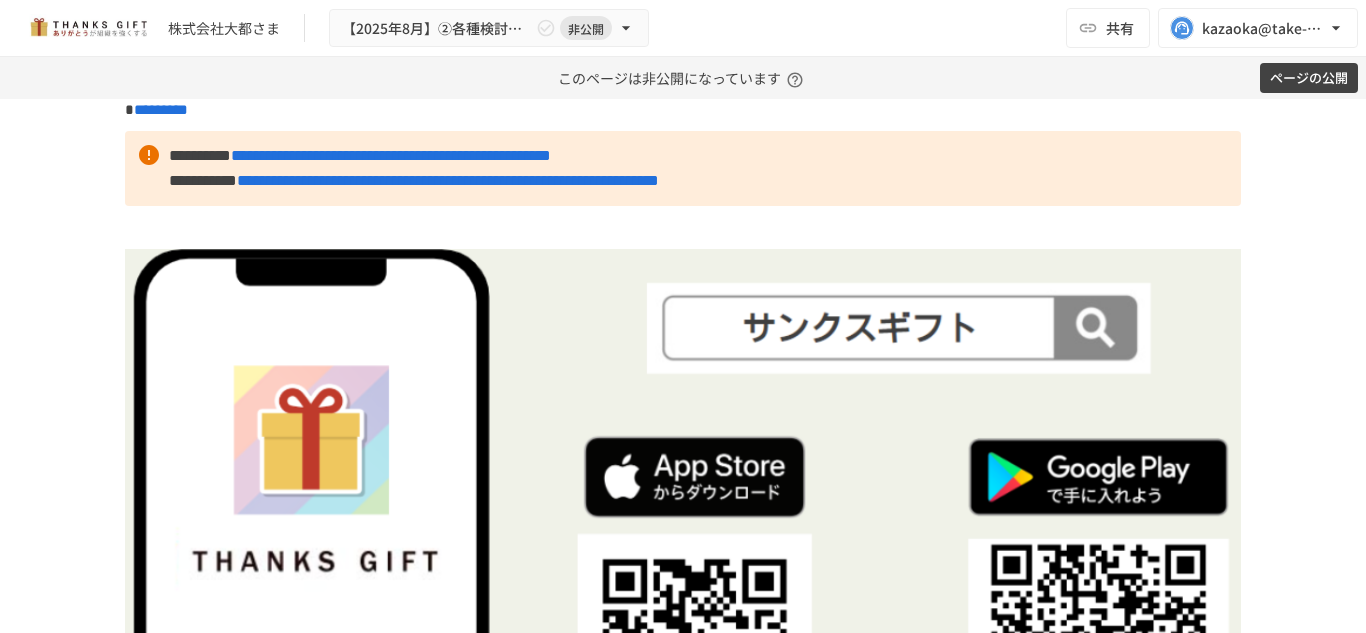 scroll, scrollTop: 11780, scrollLeft: 0, axis: vertical 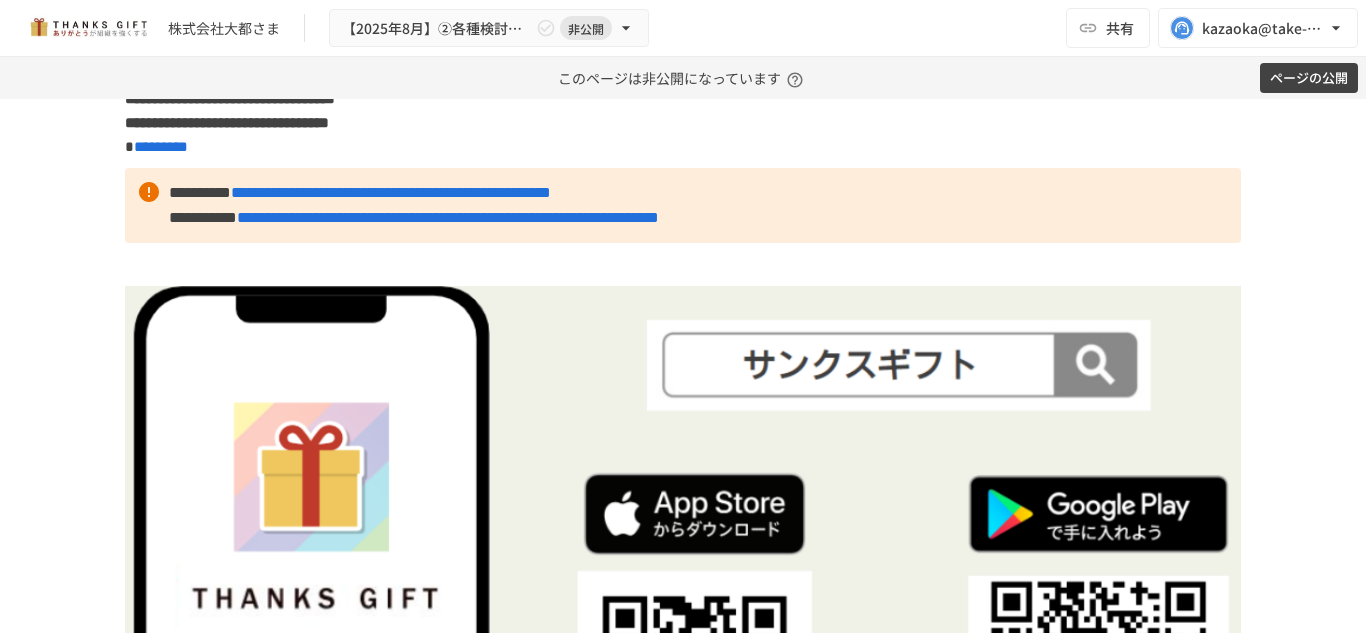 click at bounding box center [683, -159] 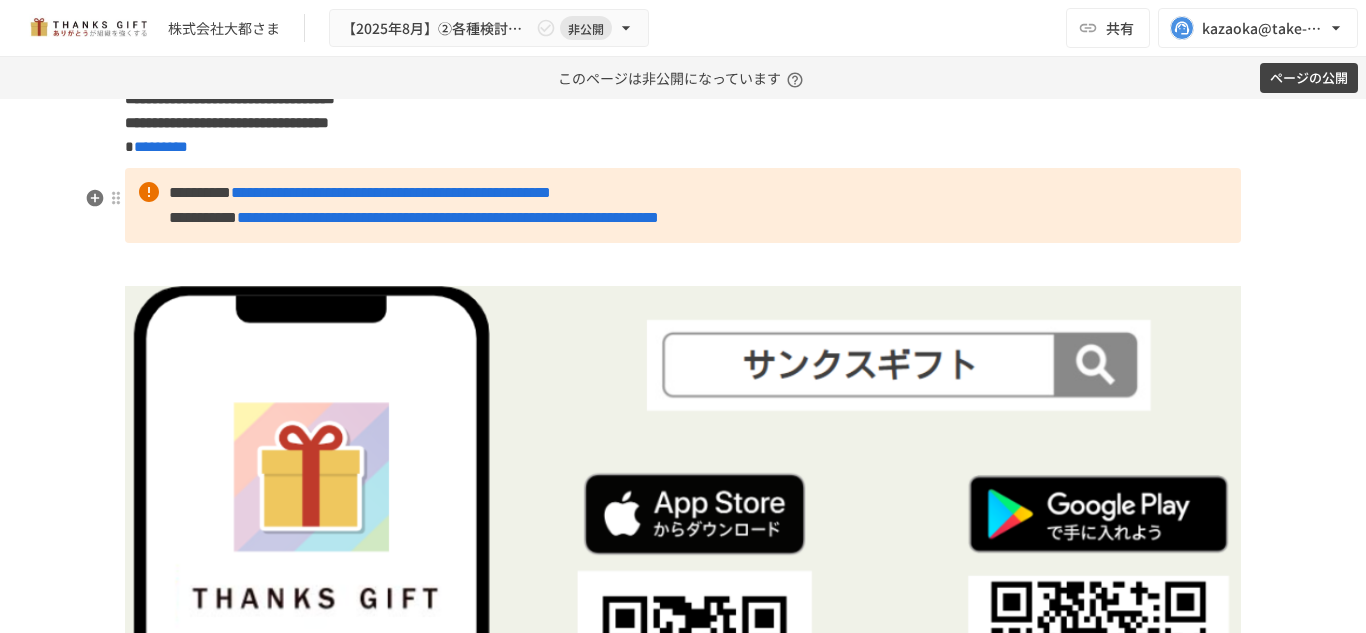 click at bounding box center (683, -310) 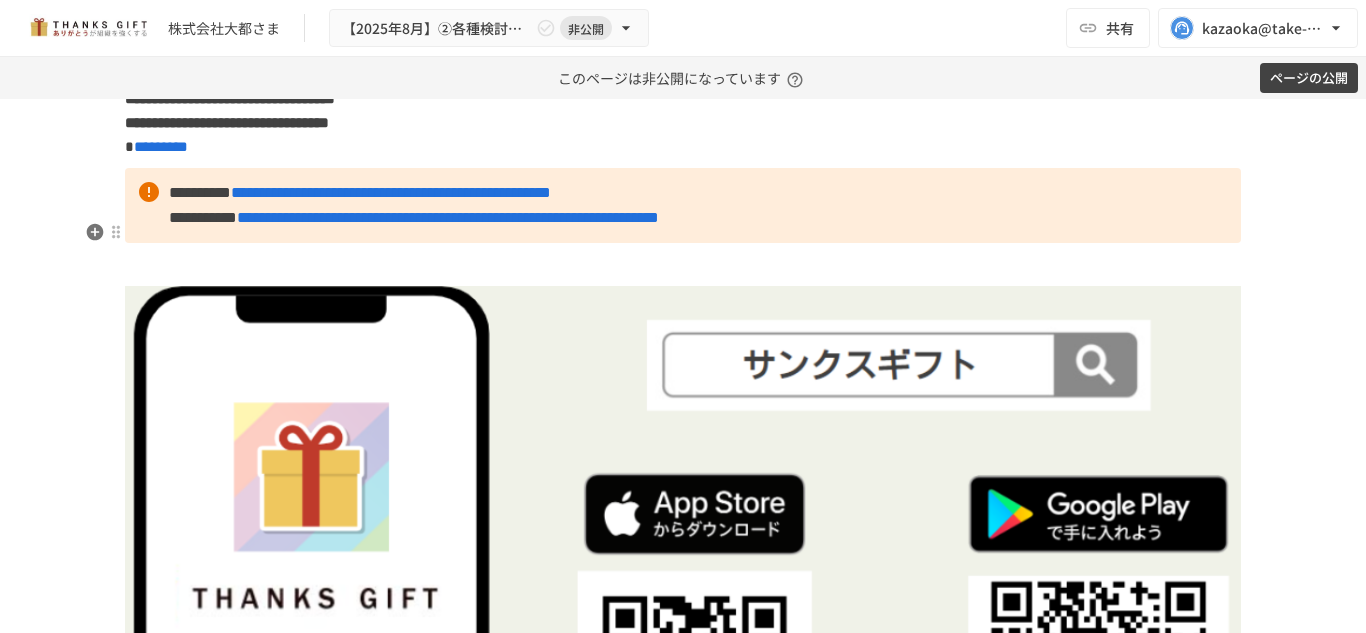 click at bounding box center (683, -159) 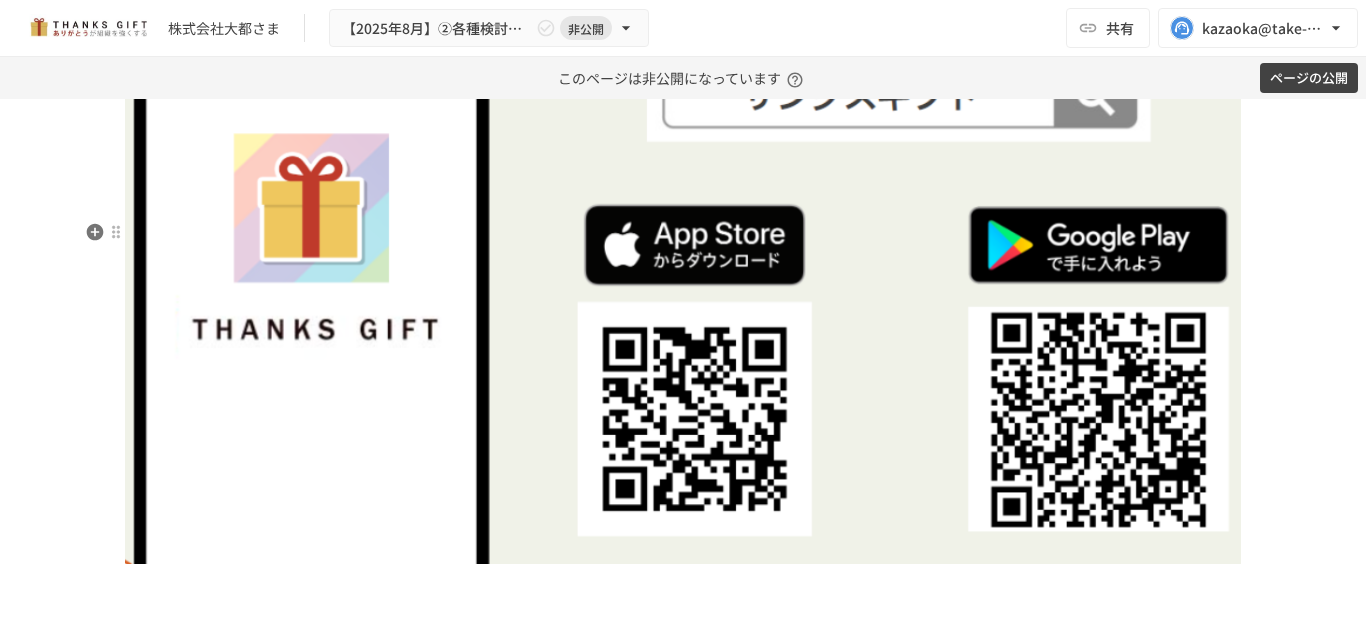 click at bounding box center [683, -276] 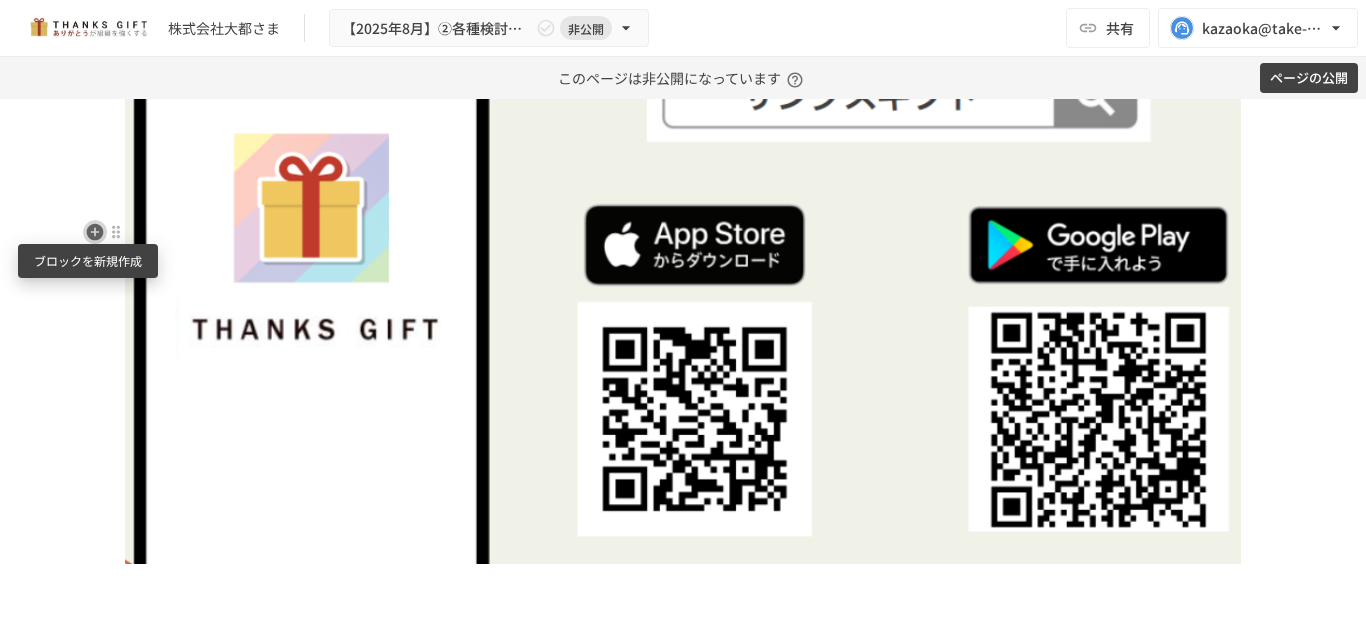 click 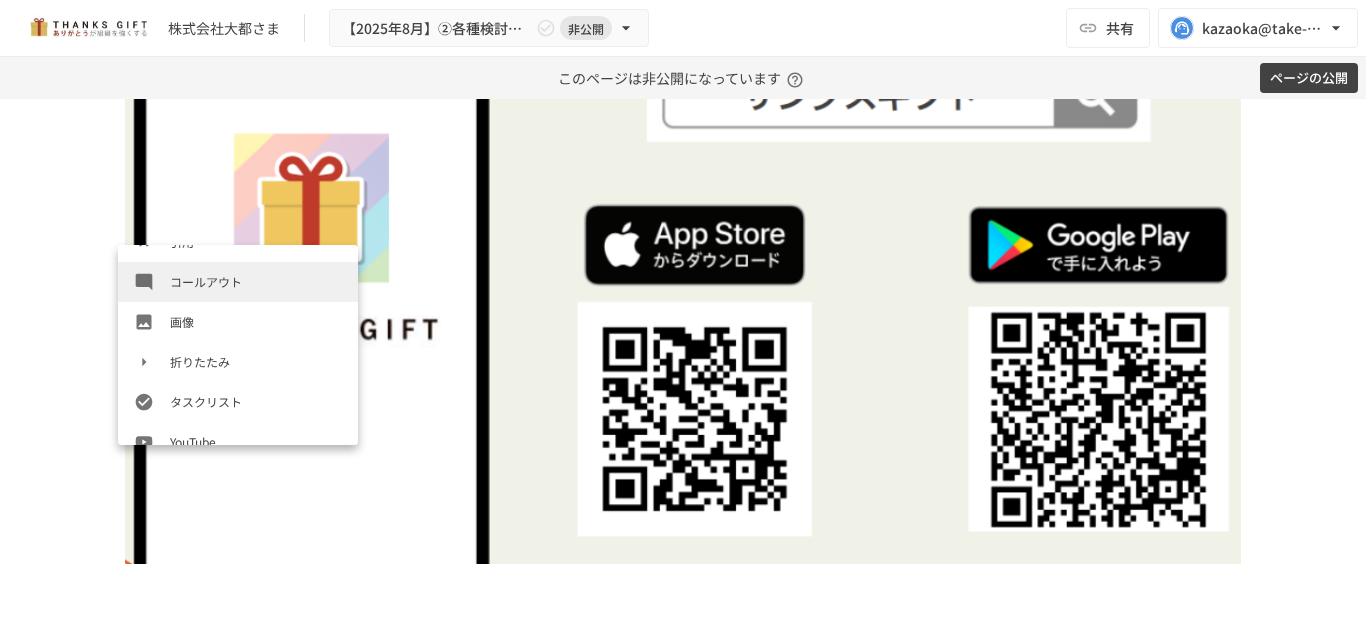 scroll, scrollTop: 362, scrollLeft: 0, axis: vertical 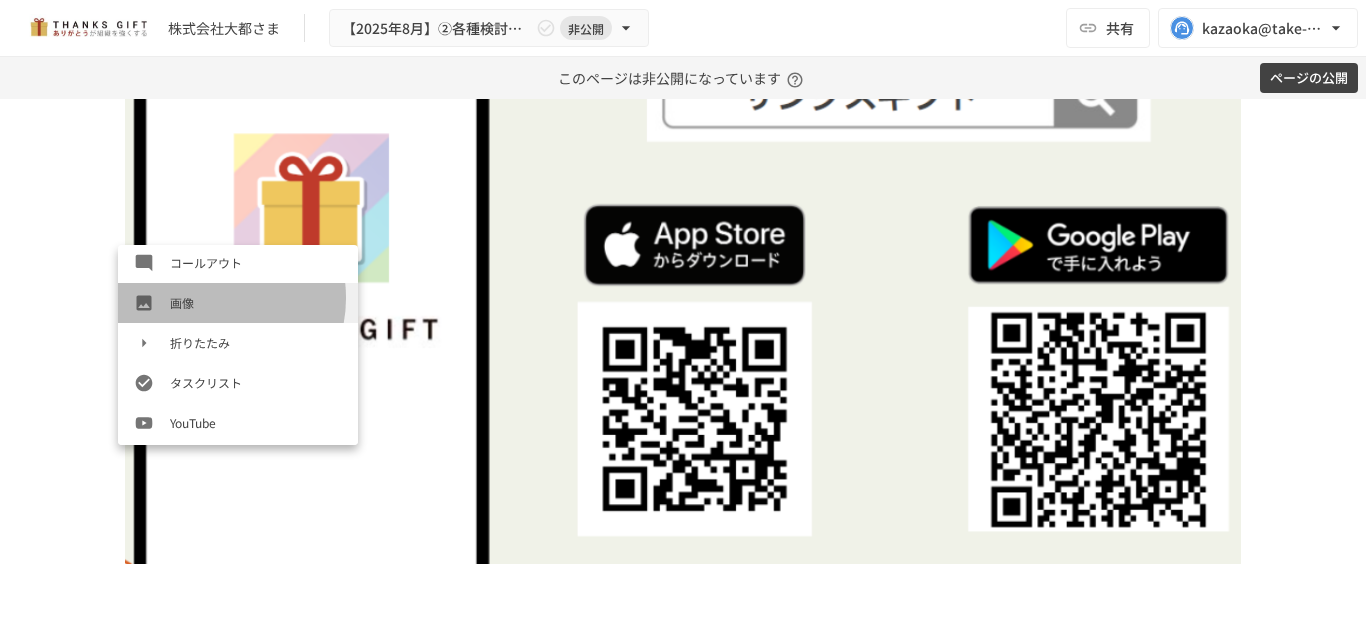 click on "画像" at bounding box center [256, 302] 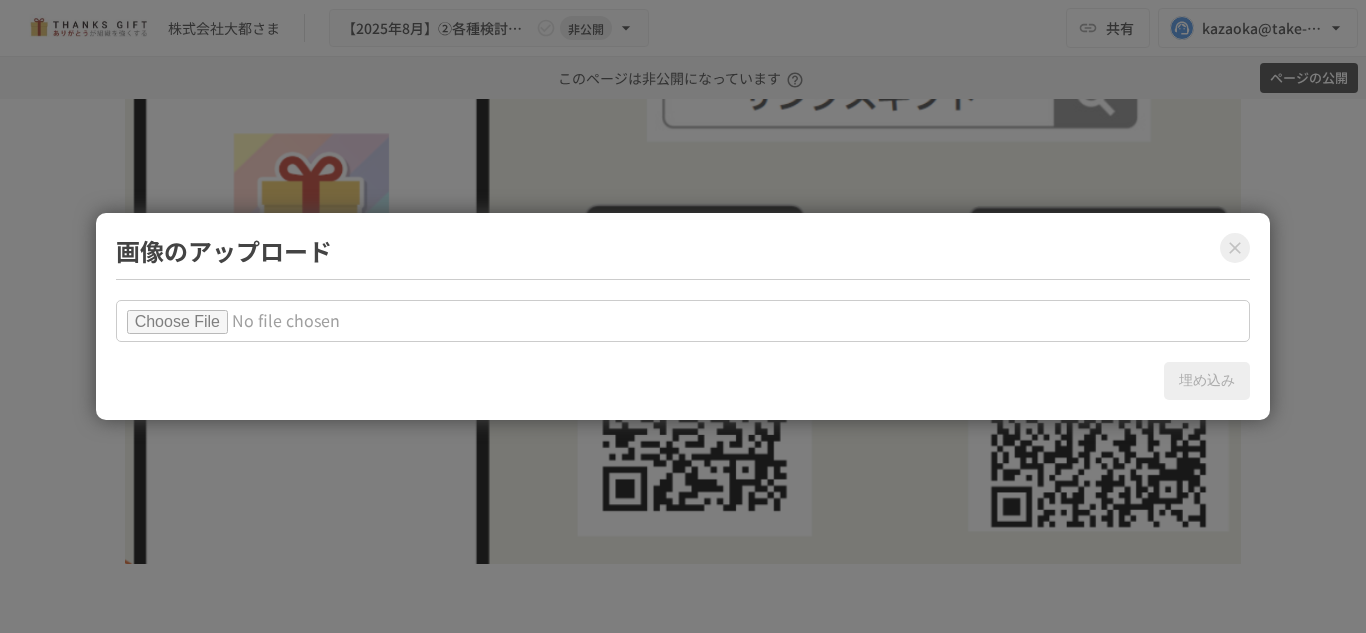 click at bounding box center (683, 321) 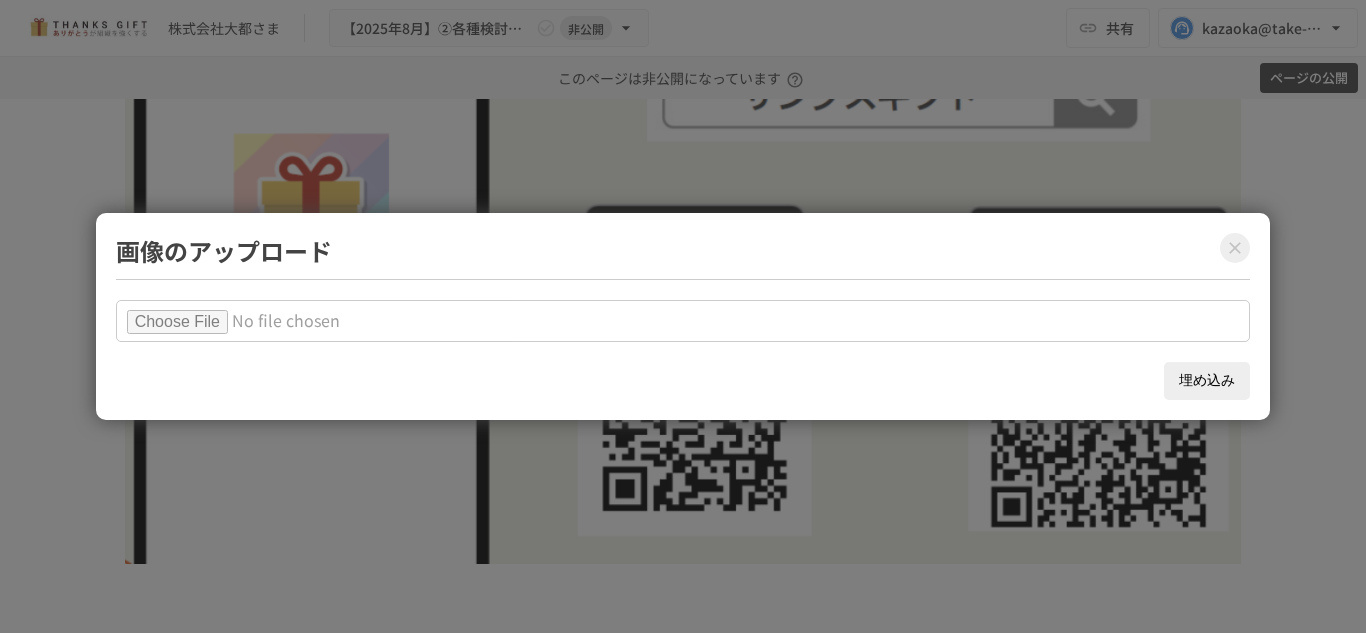 click on "埋め込み" at bounding box center [1207, 381] 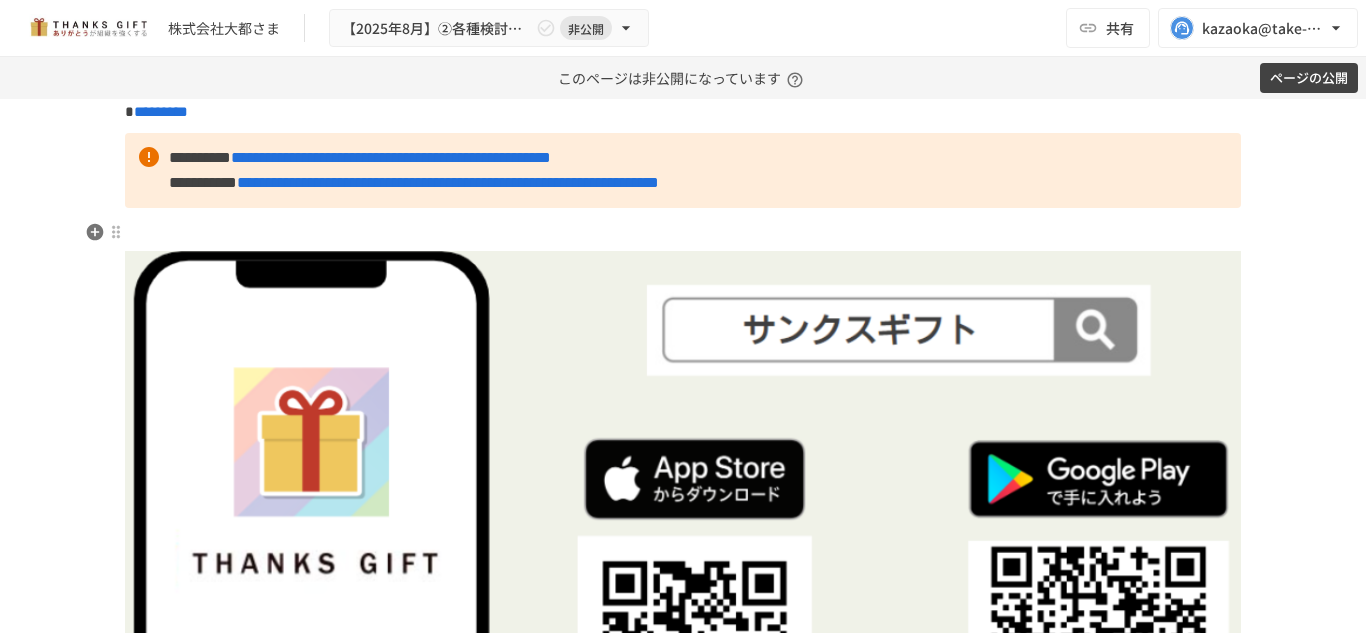 click at bounding box center [683, -176] 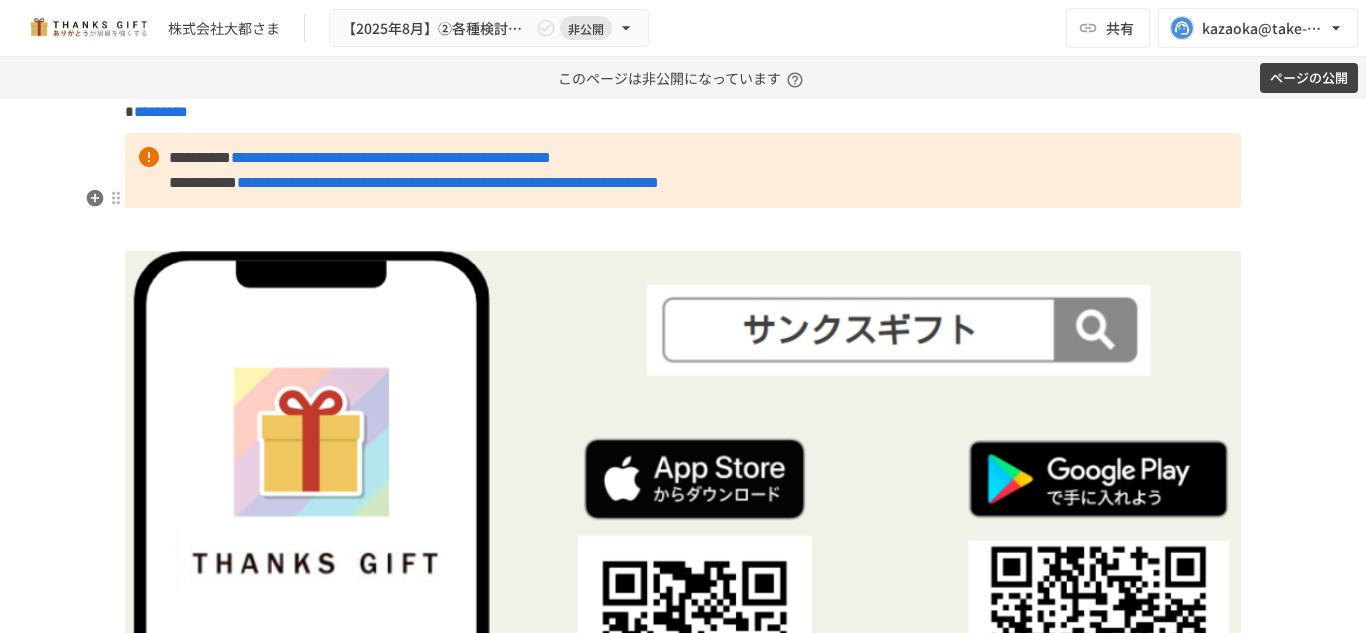 click at bounding box center [683, -310] 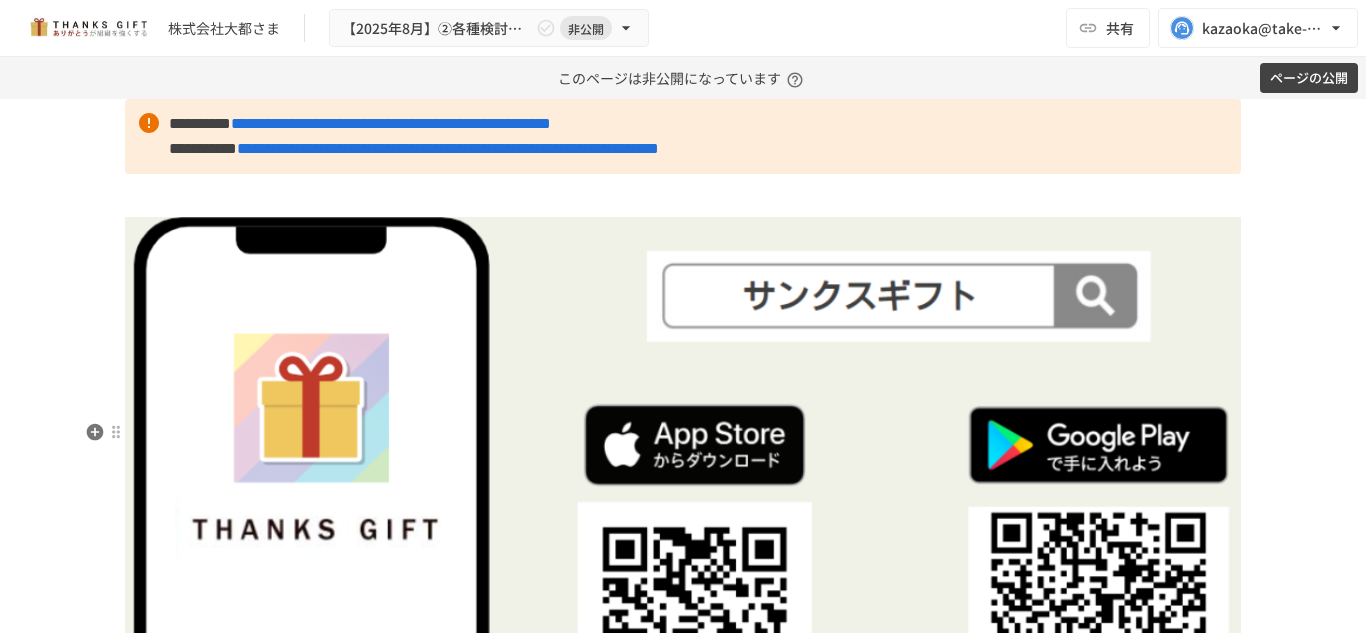 click at bounding box center [683, -76] 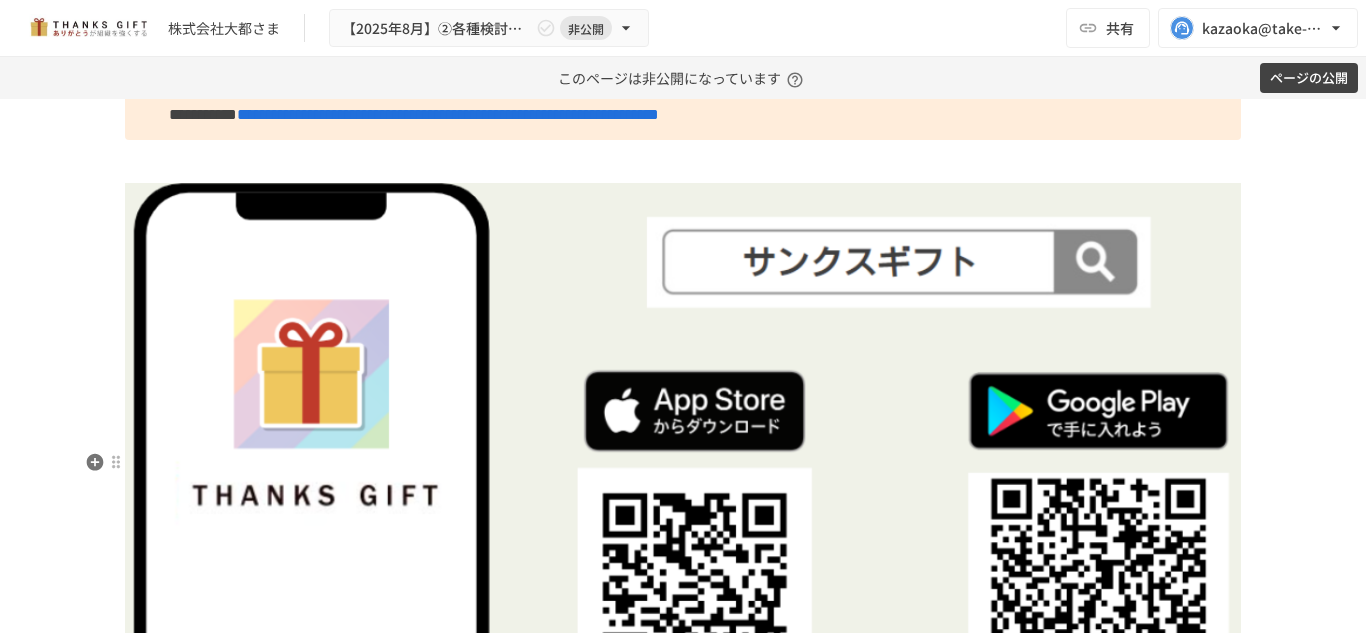 click on "**********" at bounding box center [683, -46] 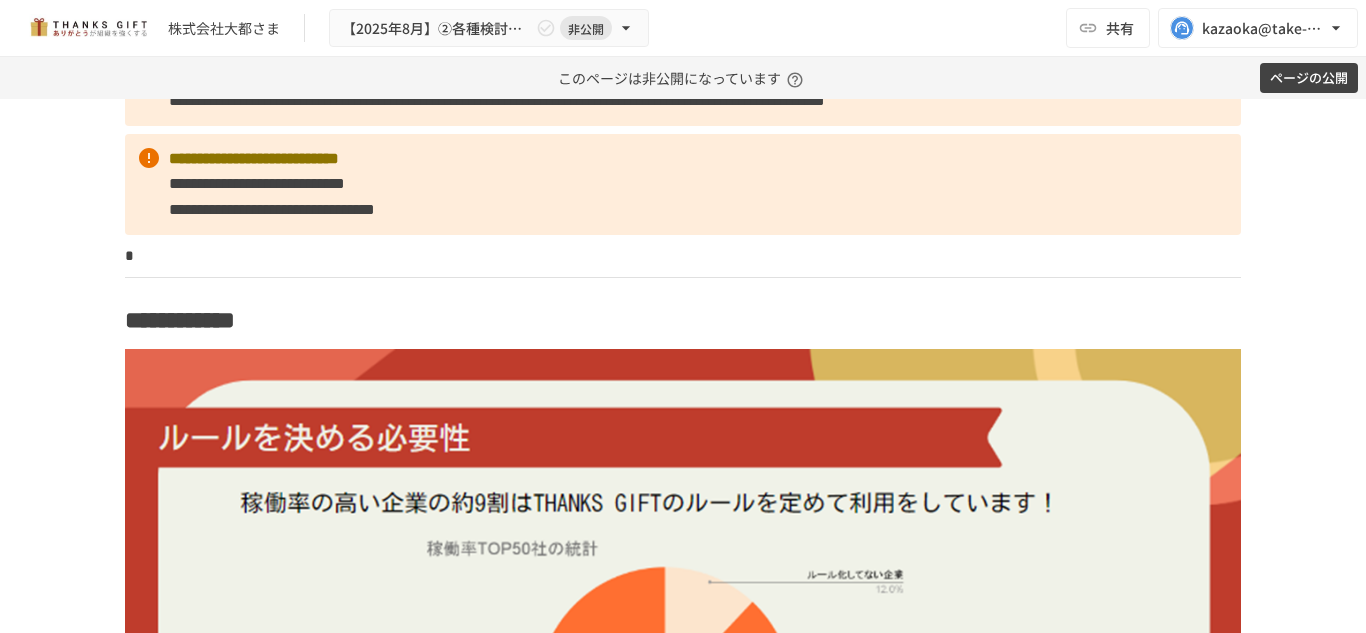 scroll, scrollTop: 1771, scrollLeft: 0, axis: vertical 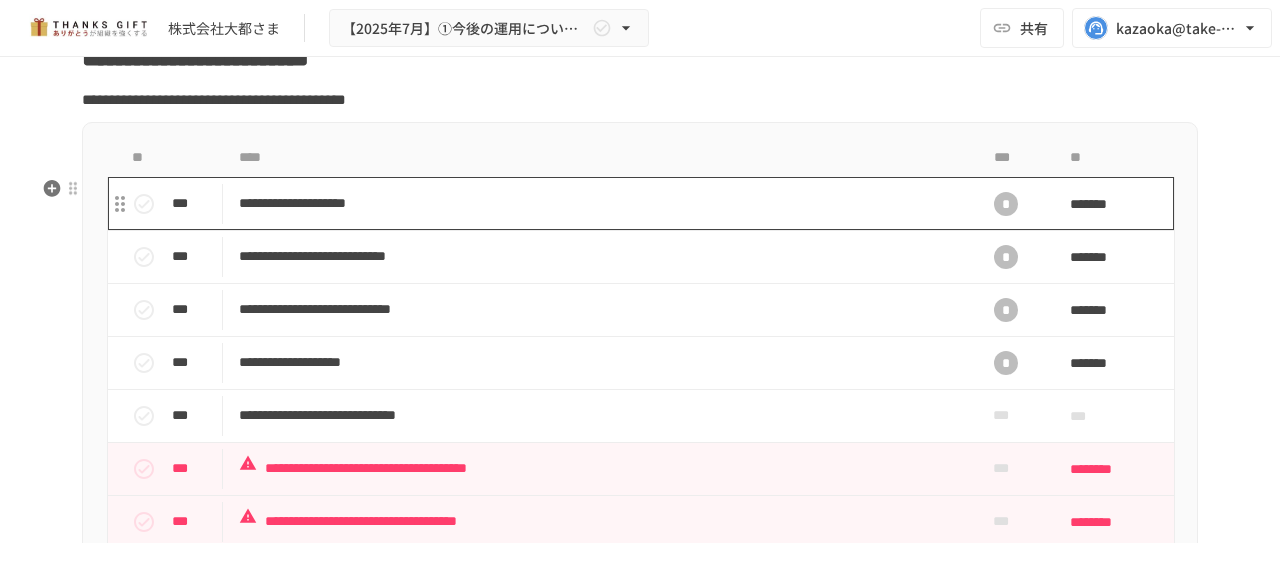 click on "**********" at bounding box center (598, 203) 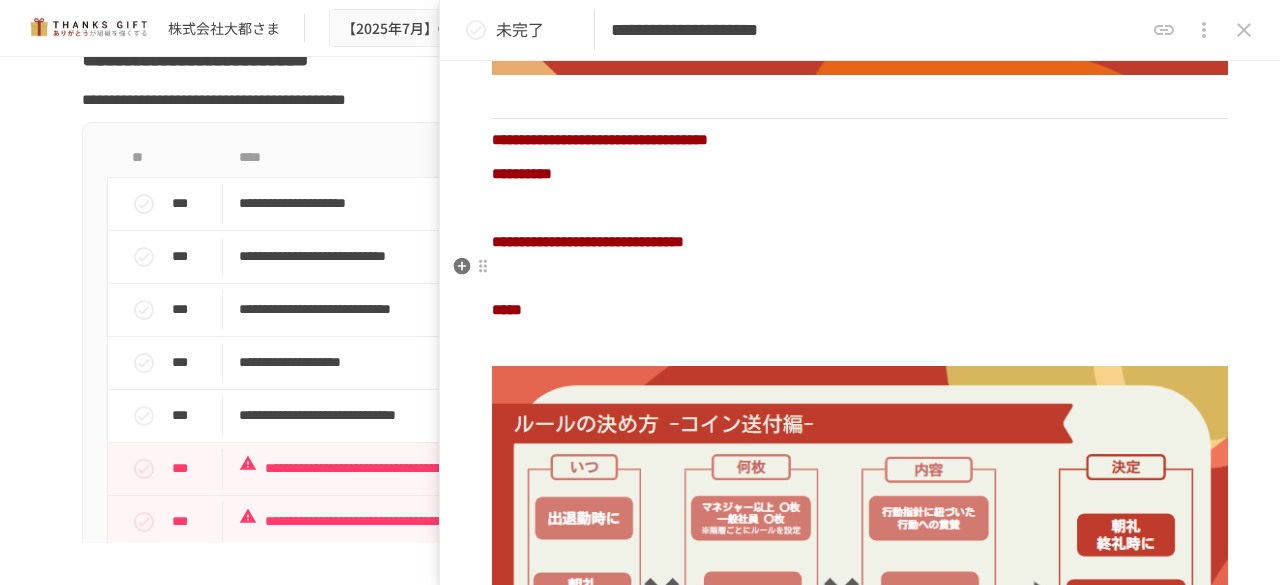 scroll, scrollTop: 1033, scrollLeft: 0, axis: vertical 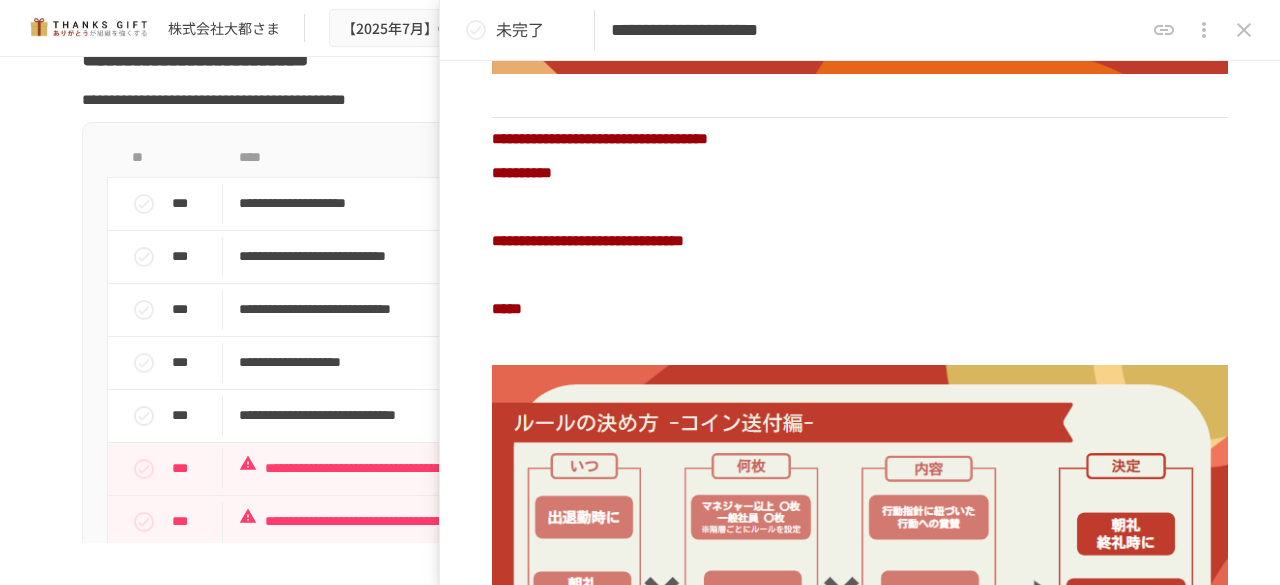 click on "**********" at bounding box center [860, 30] 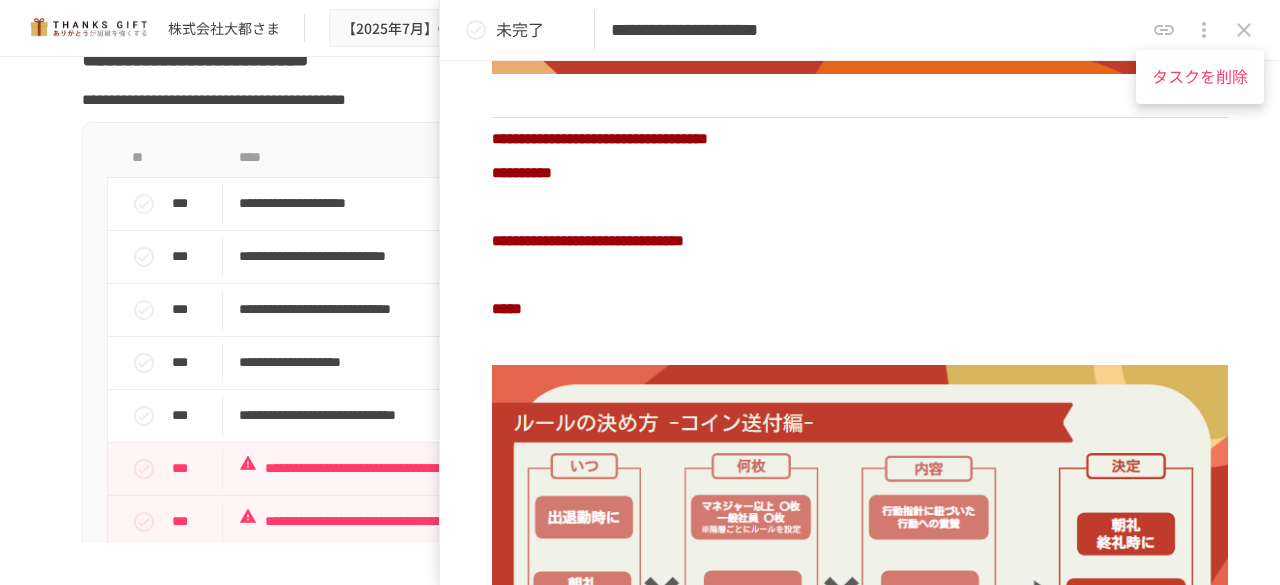 click at bounding box center [640, 292] 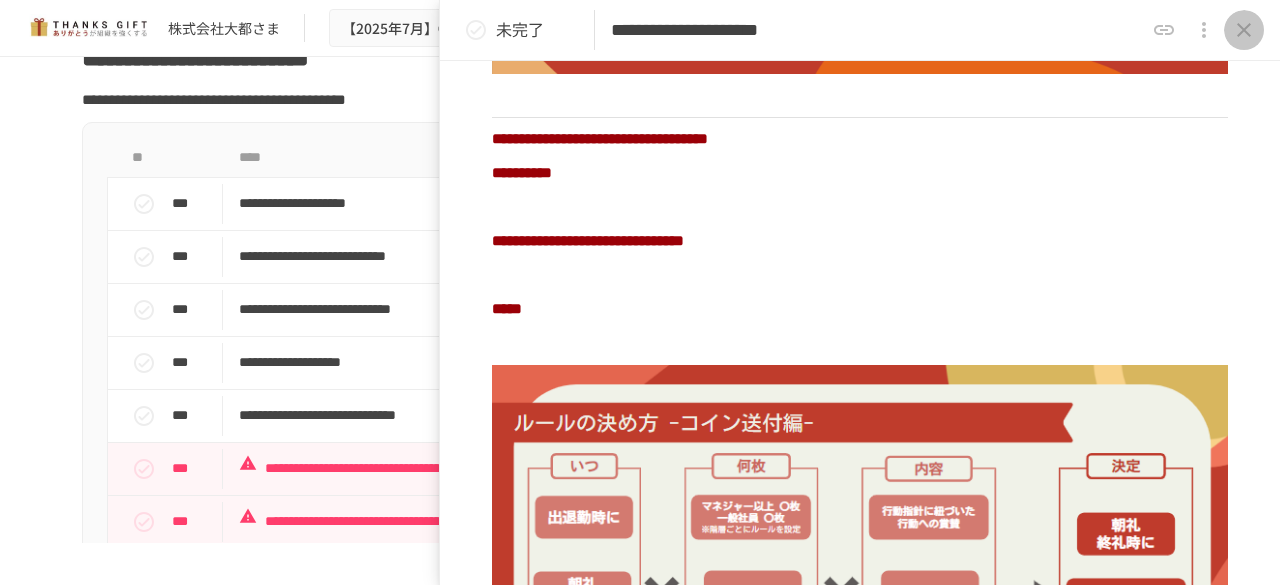 click 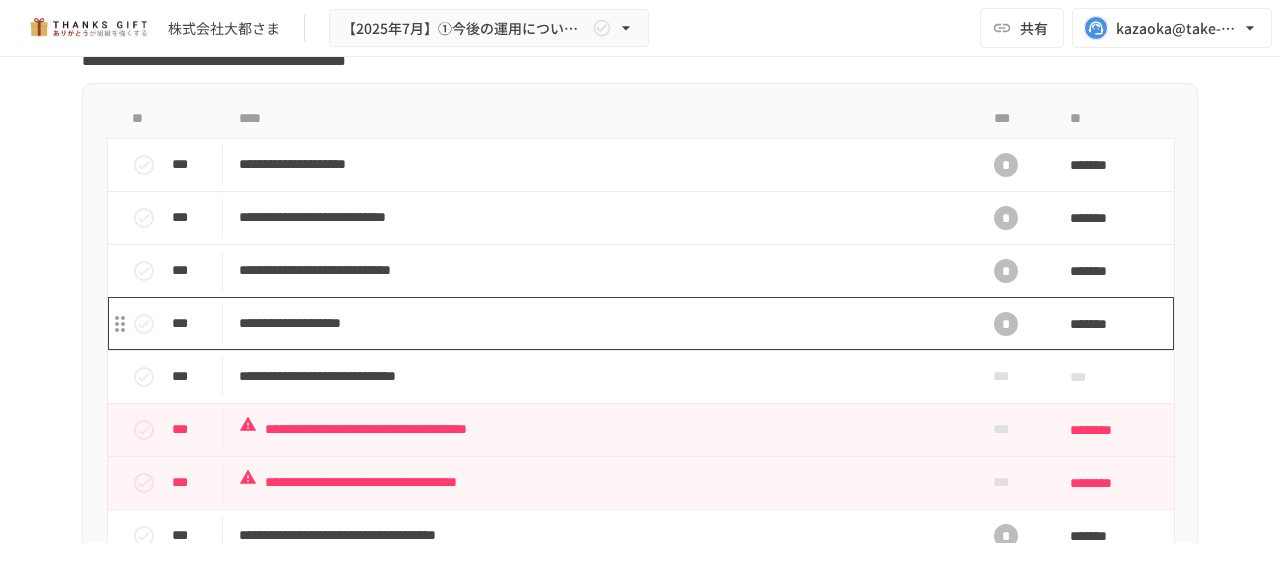 scroll, scrollTop: 7246, scrollLeft: 0, axis: vertical 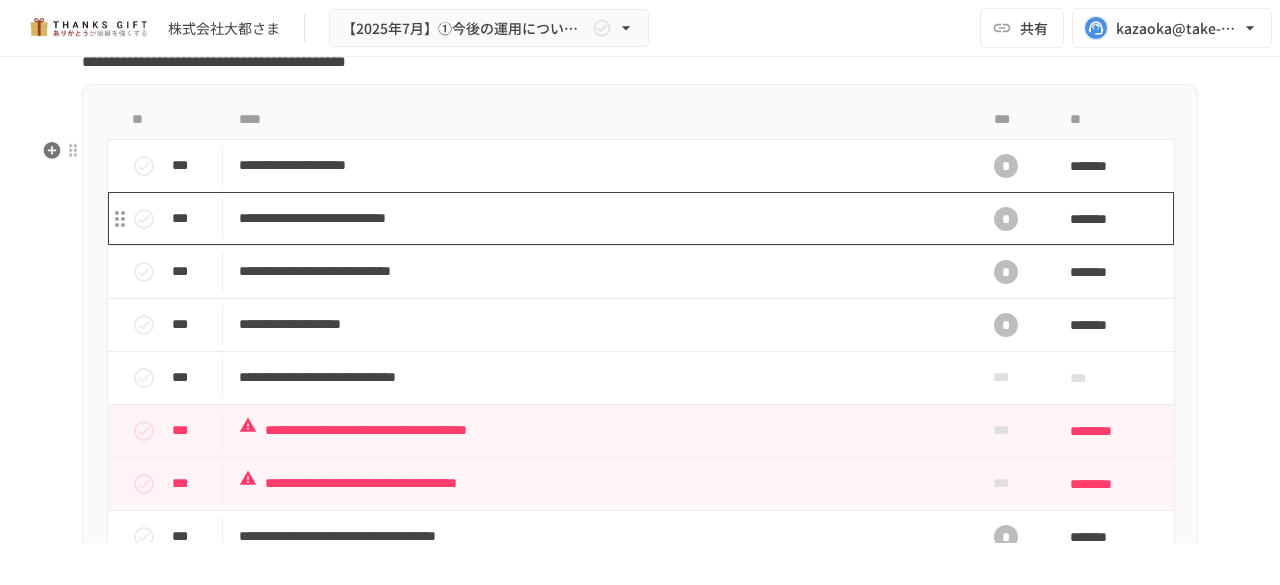click on "**********" at bounding box center [598, 218] 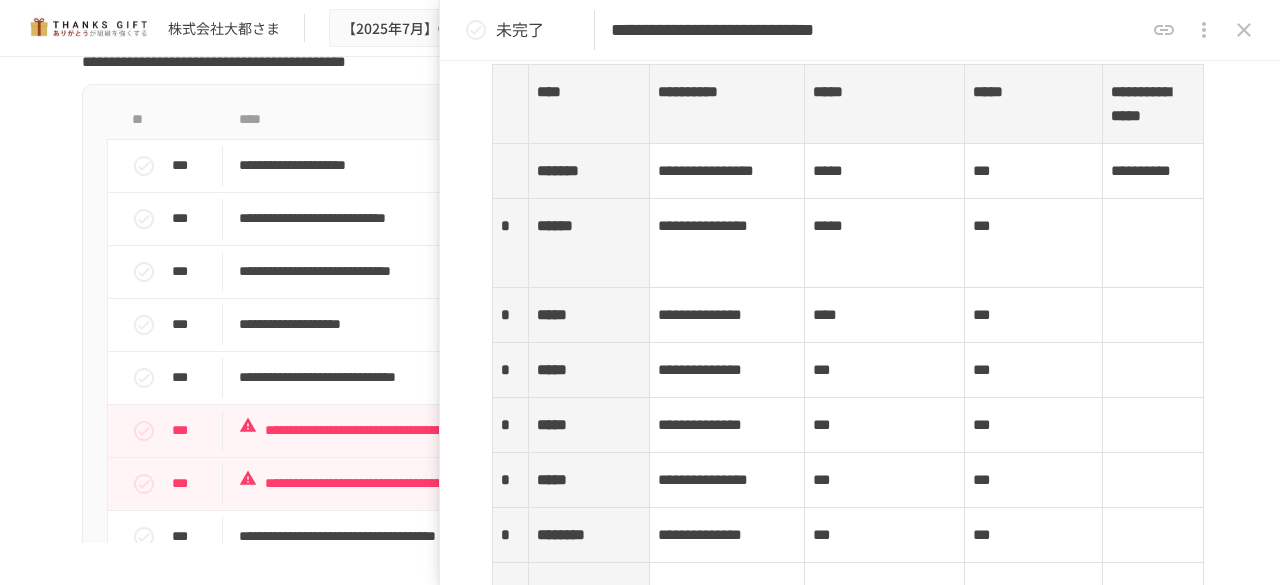 scroll, scrollTop: 2855, scrollLeft: 0, axis: vertical 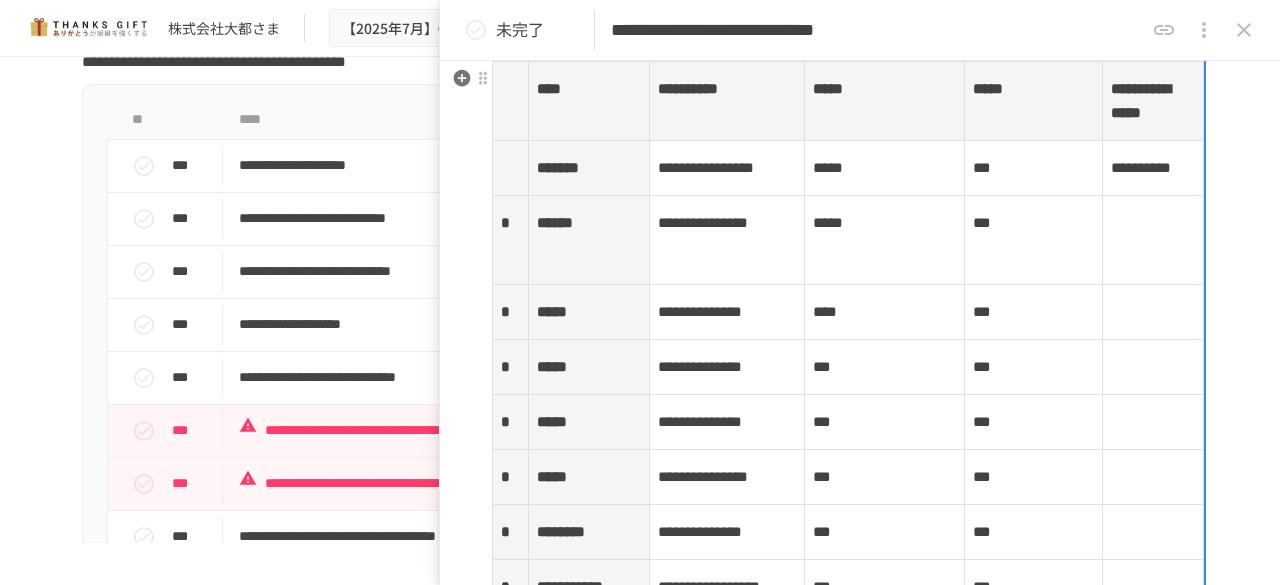 click on "******" at bounding box center (588, 240) 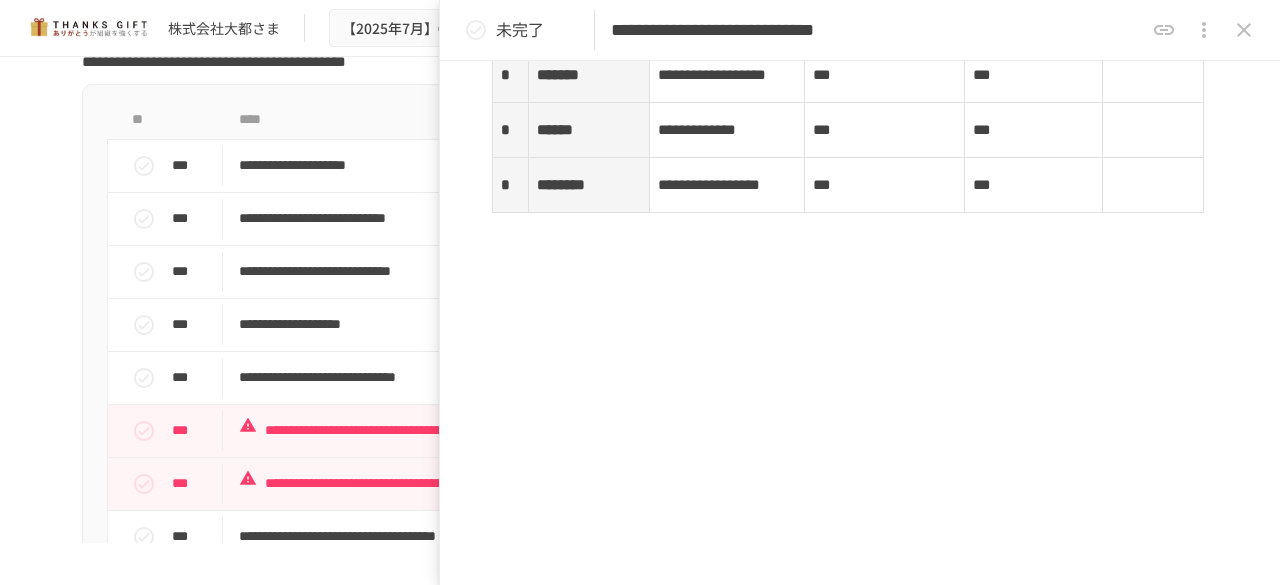 scroll, scrollTop: 3691, scrollLeft: 0, axis: vertical 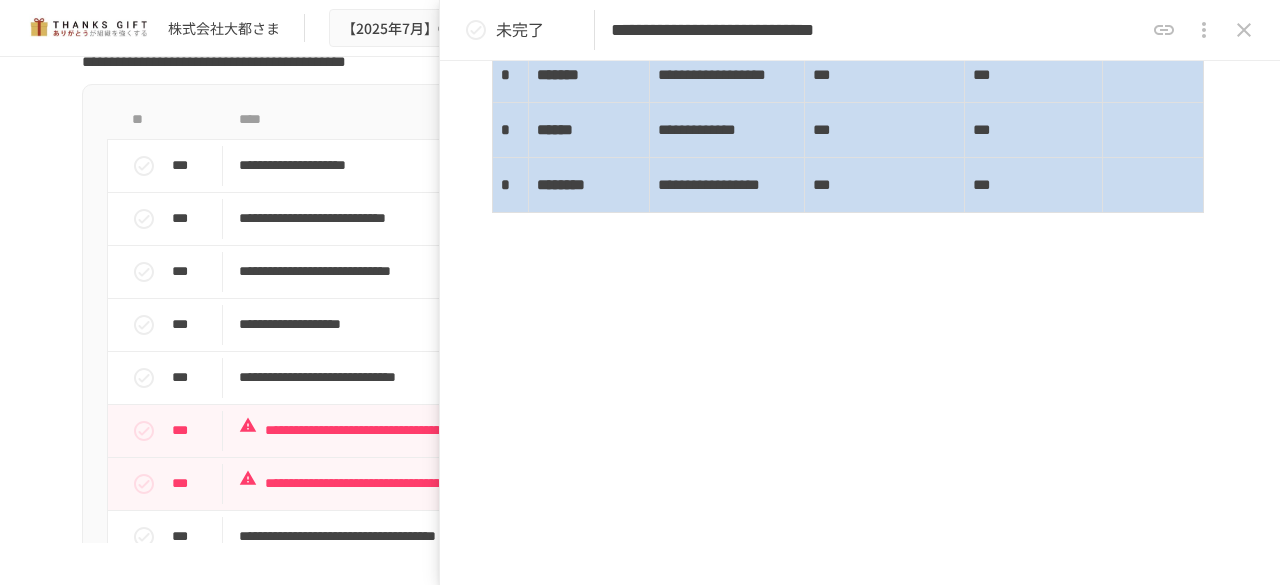 drag, startPoint x: 520, startPoint y: 309, endPoint x: 1189, endPoint y: 475, distance: 689.2873 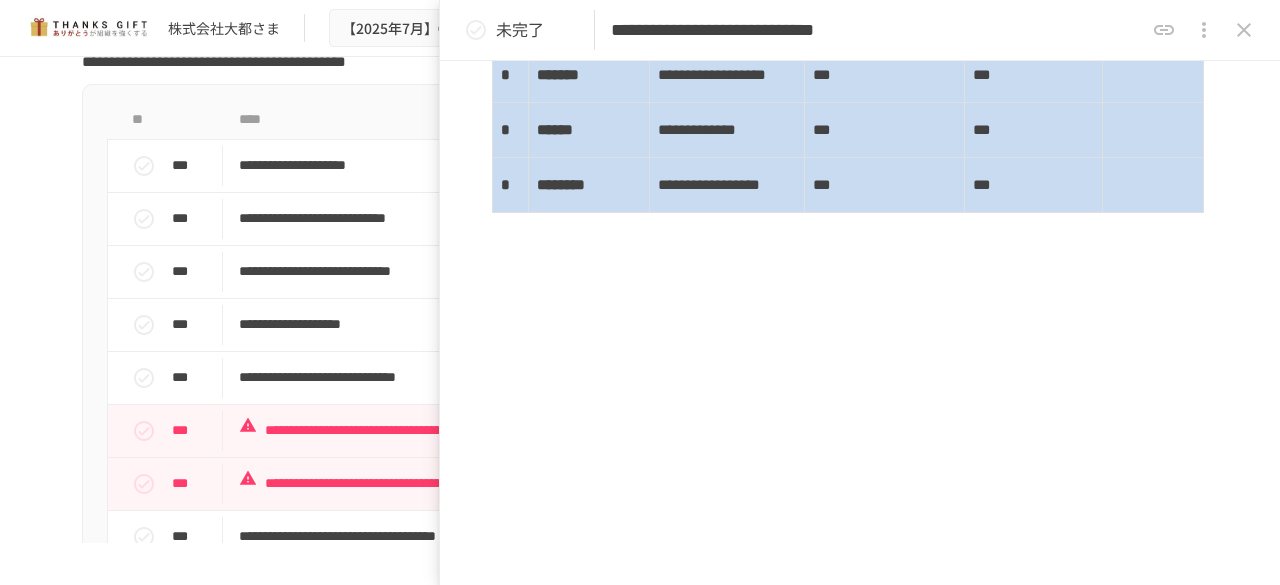 click on "**********" at bounding box center [848, -229] 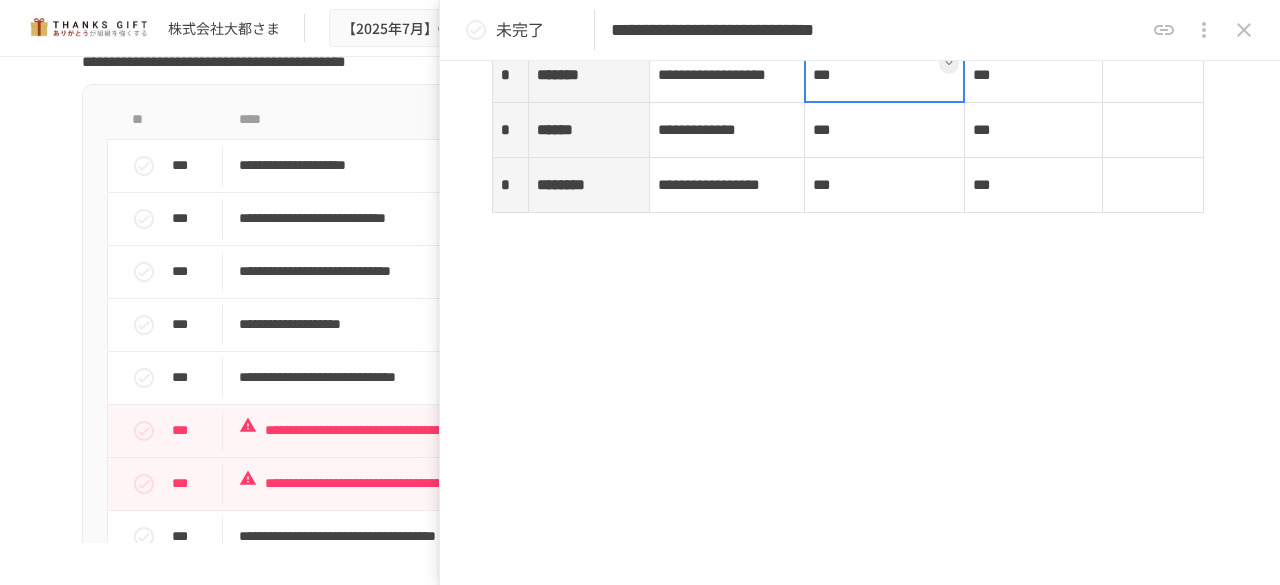 click on "***" at bounding box center (885, 75) 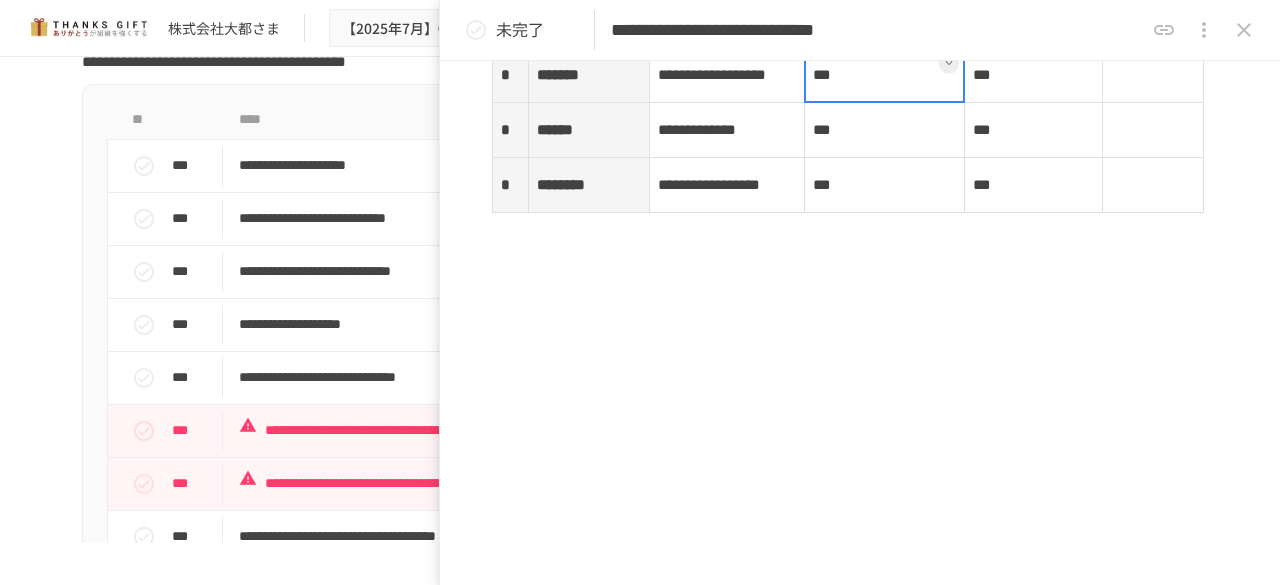 scroll, scrollTop: 3777, scrollLeft: 0, axis: vertical 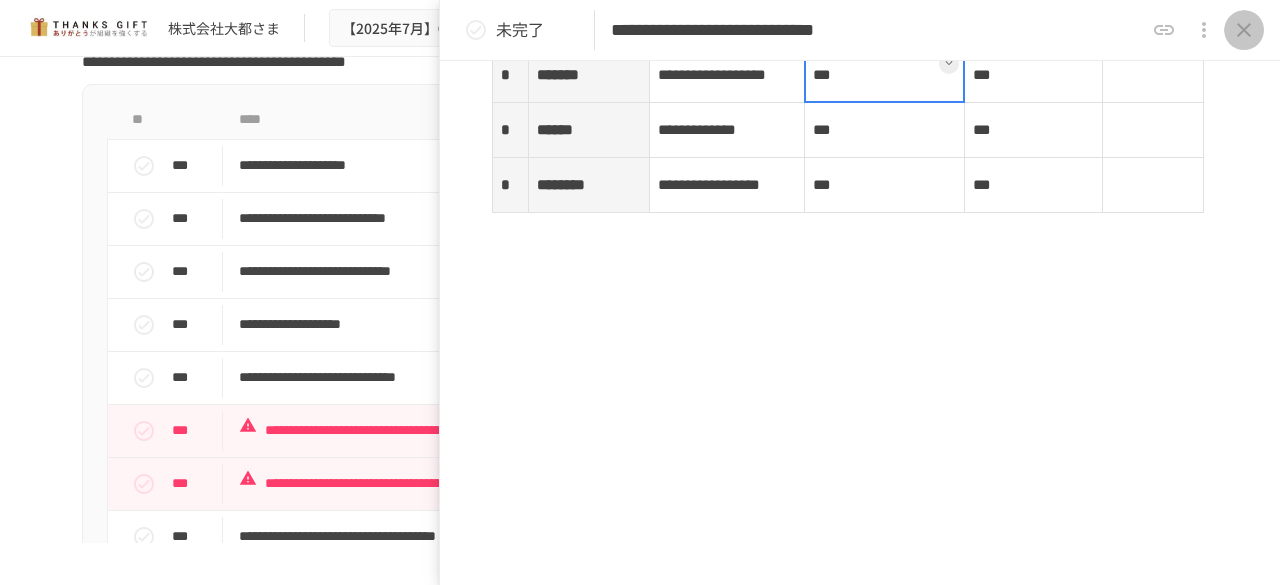 click 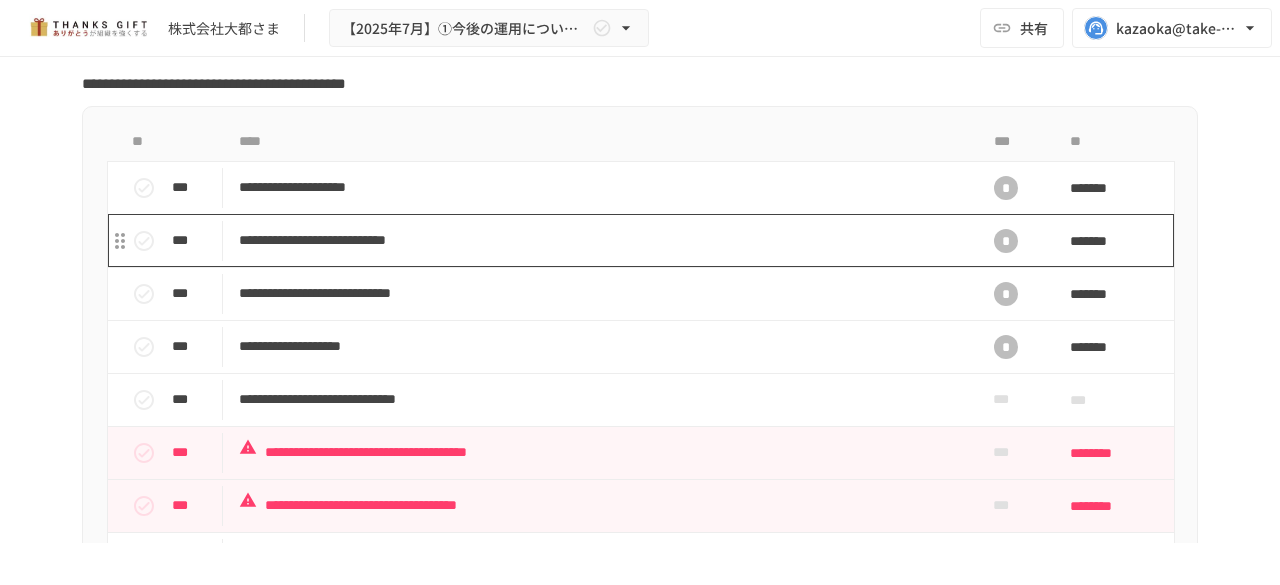 scroll, scrollTop: 7406, scrollLeft: 0, axis: vertical 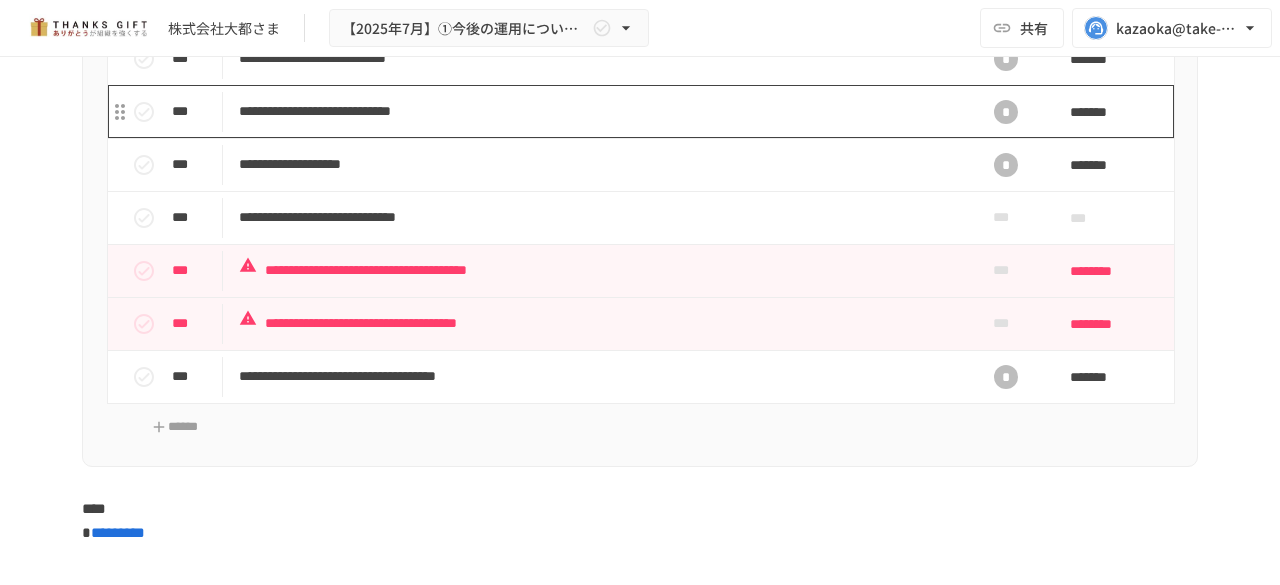 click on "**********" at bounding box center (598, 111) 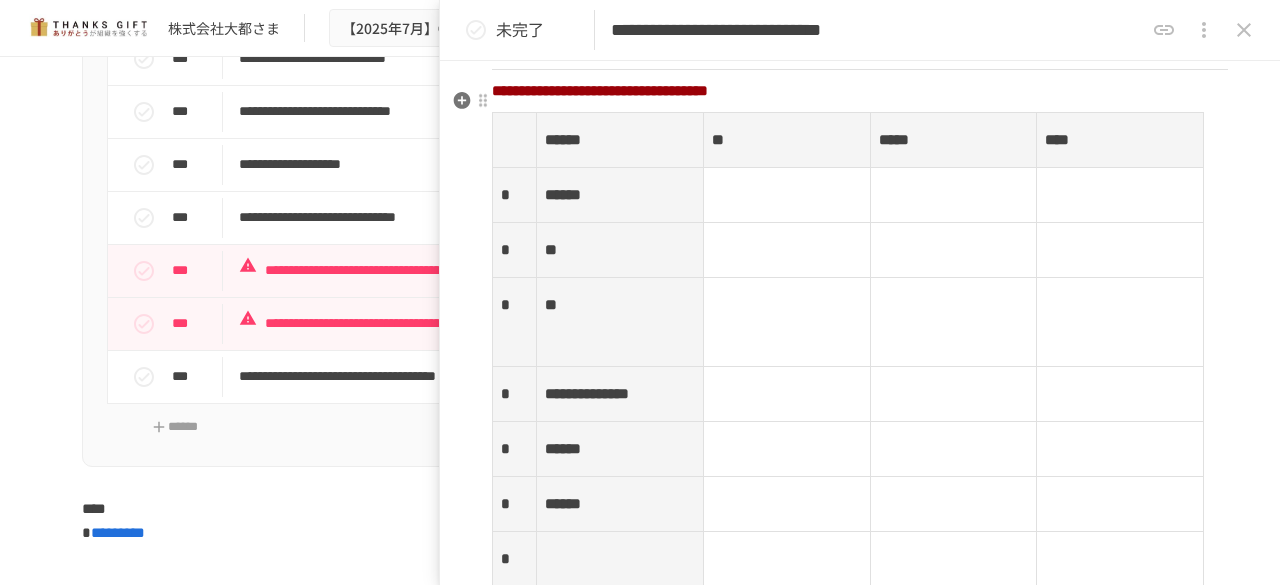 scroll, scrollTop: 2219, scrollLeft: 0, axis: vertical 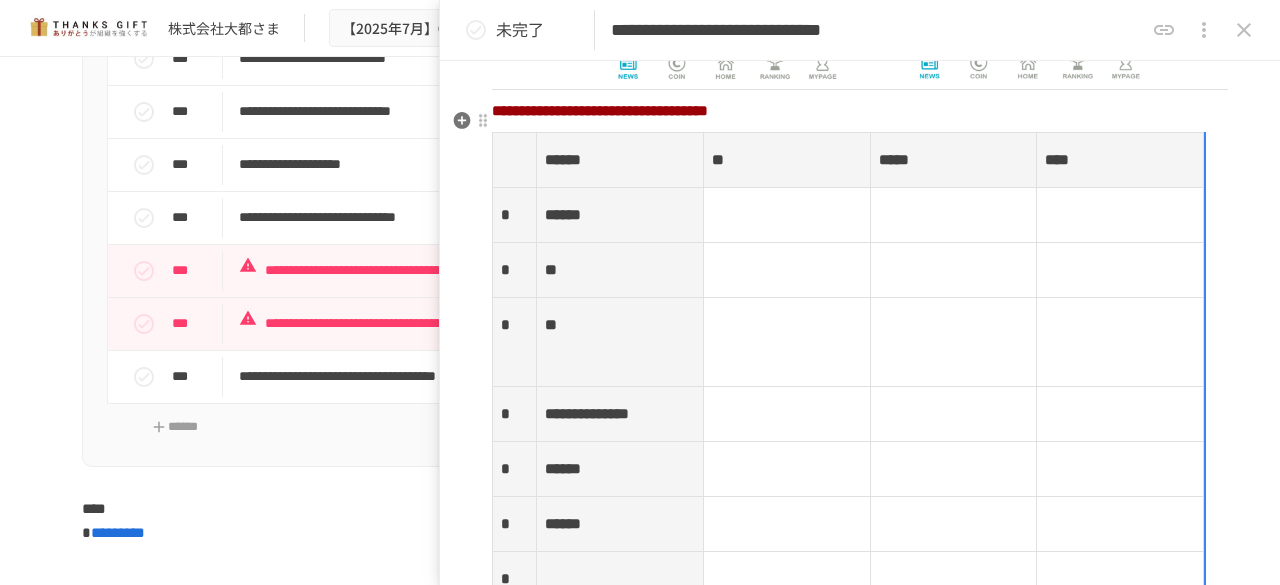 click on "*" at bounding box center [514, 215] 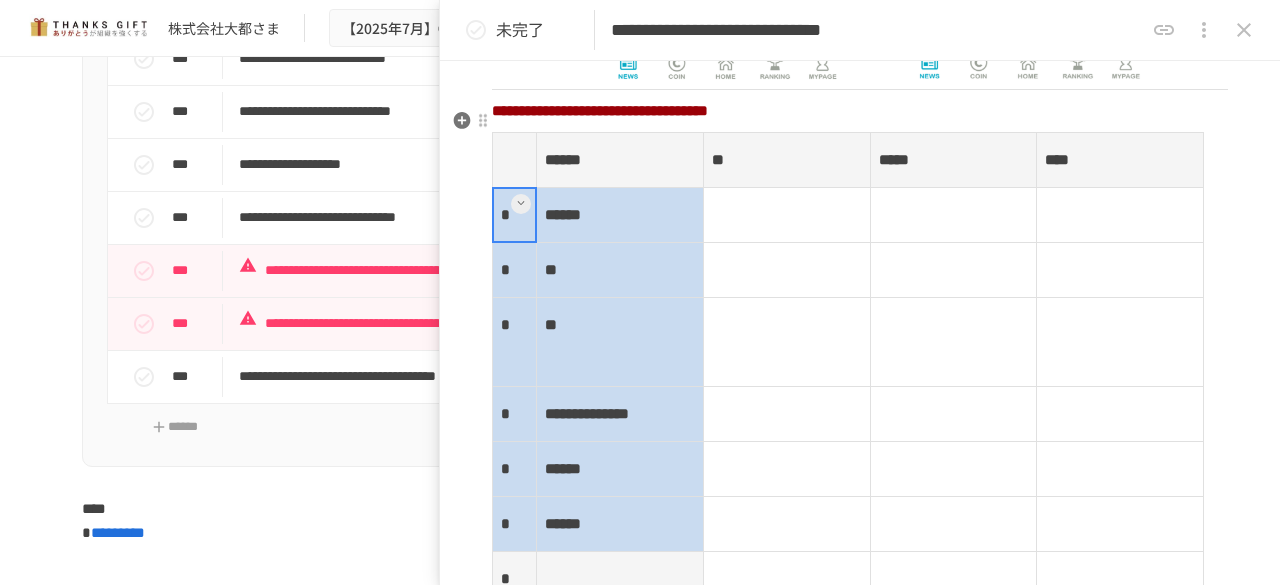 drag, startPoint x: 522, startPoint y: 189, endPoint x: 622, endPoint y: 527, distance: 352.48264 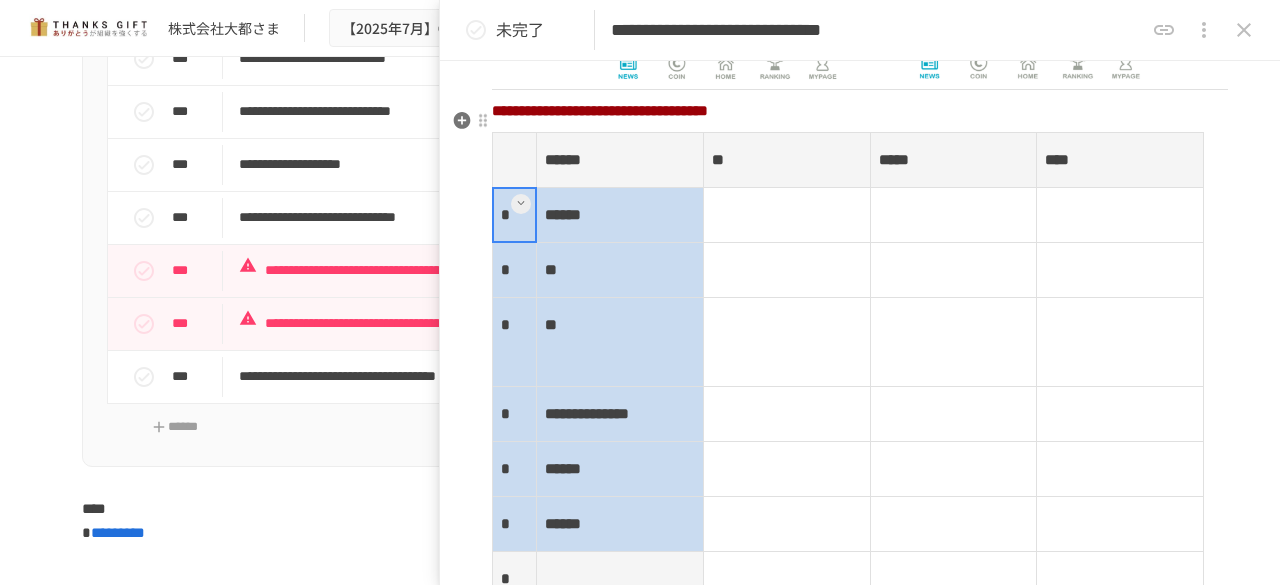 click on "**********" at bounding box center [848, 452] 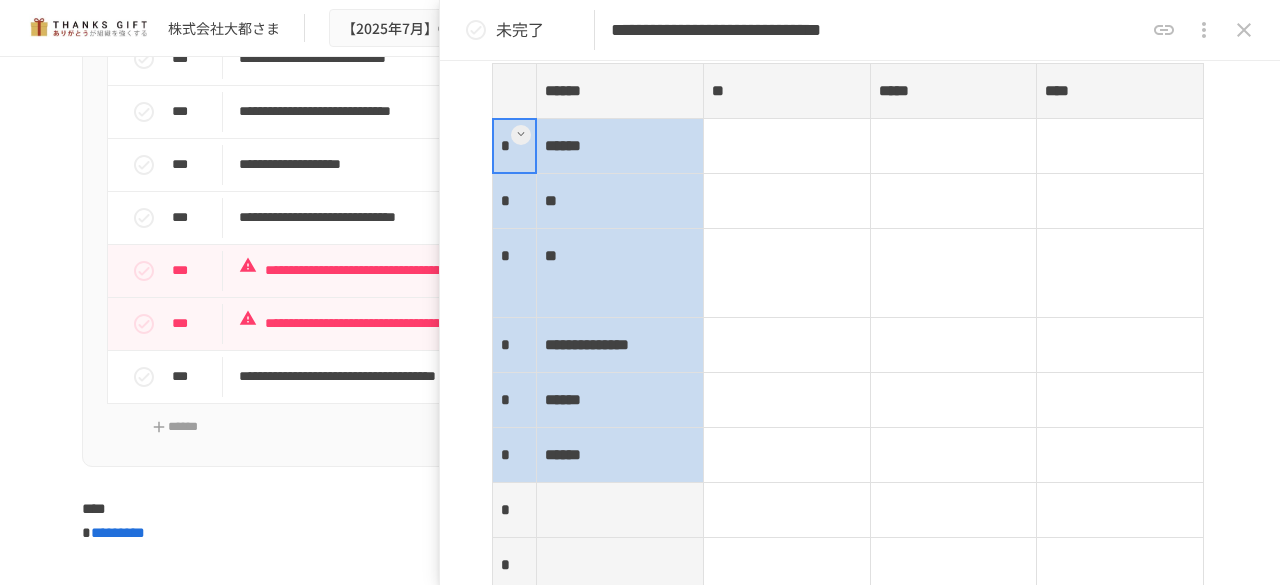 scroll, scrollTop: 2299, scrollLeft: 0, axis: vertical 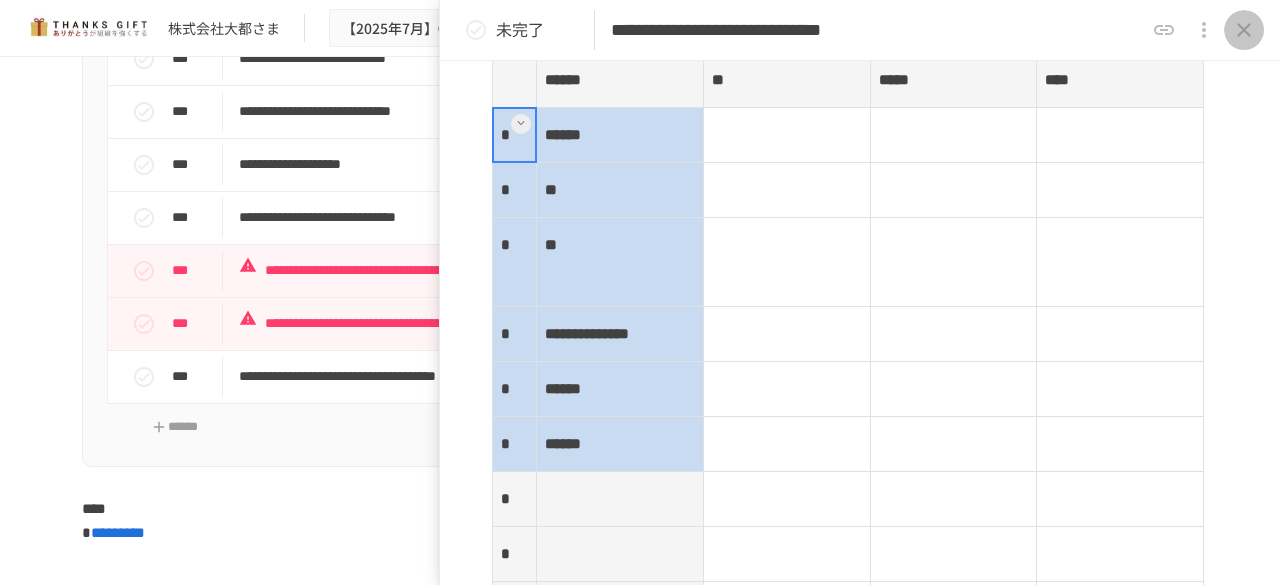 click 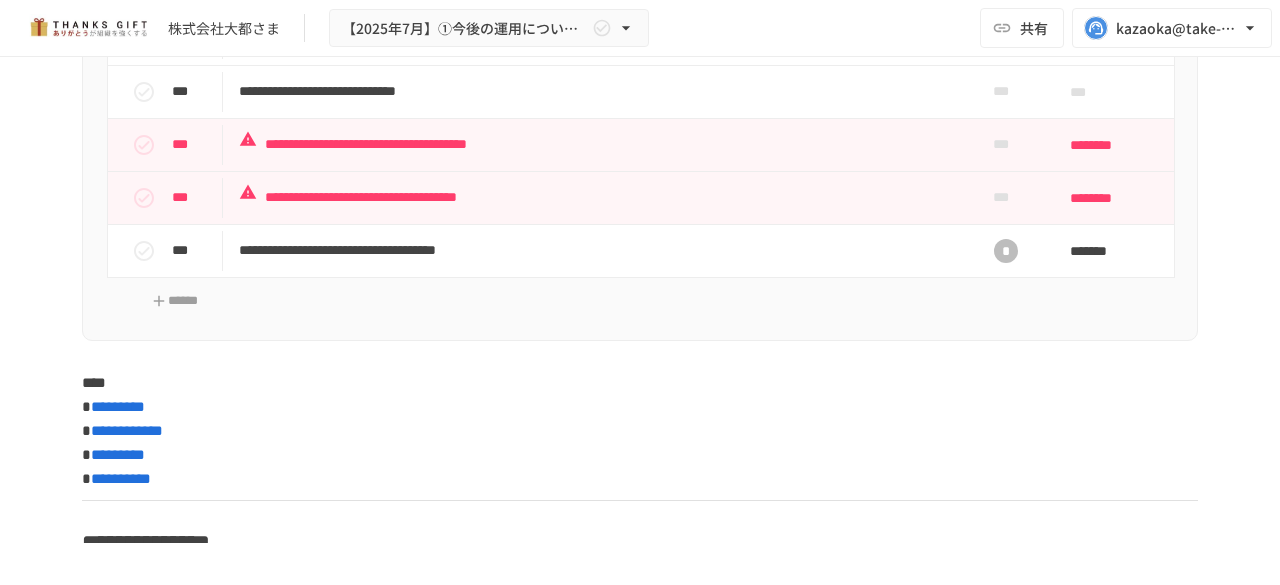 scroll, scrollTop: 7464, scrollLeft: 0, axis: vertical 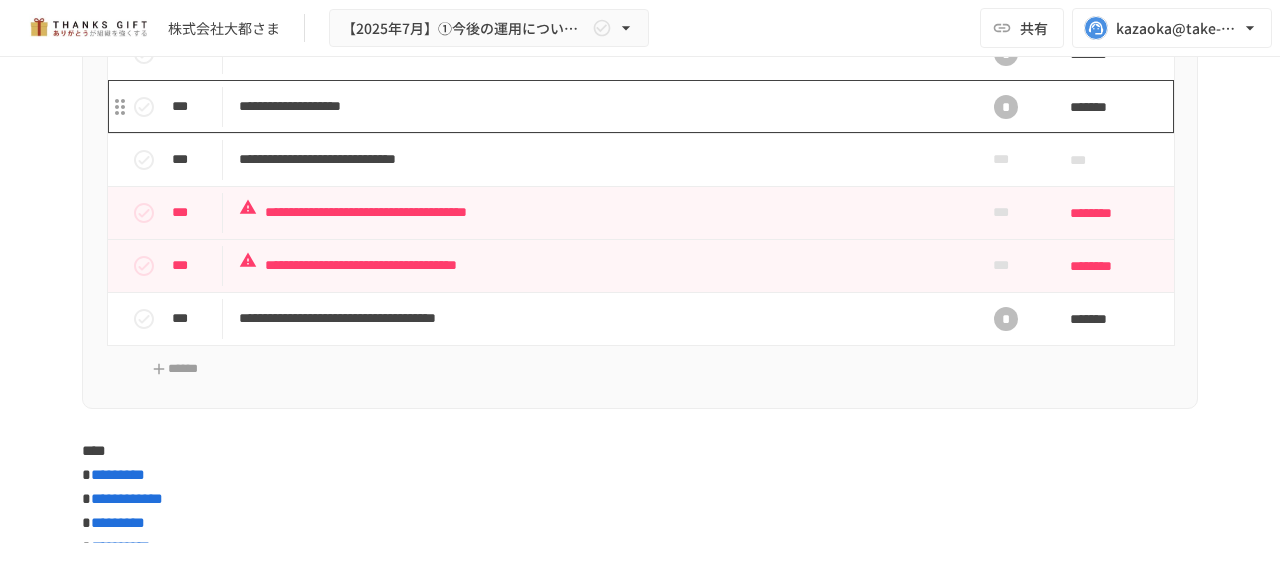 click on "**********" at bounding box center (598, 106) 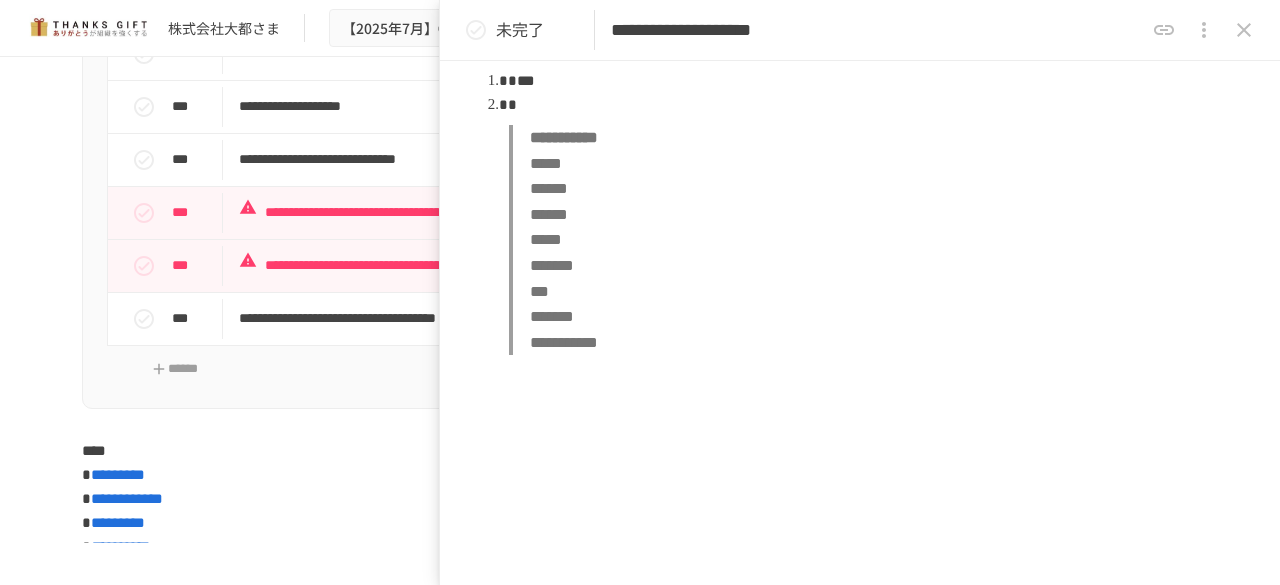scroll, scrollTop: 1262, scrollLeft: 0, axis: vertical 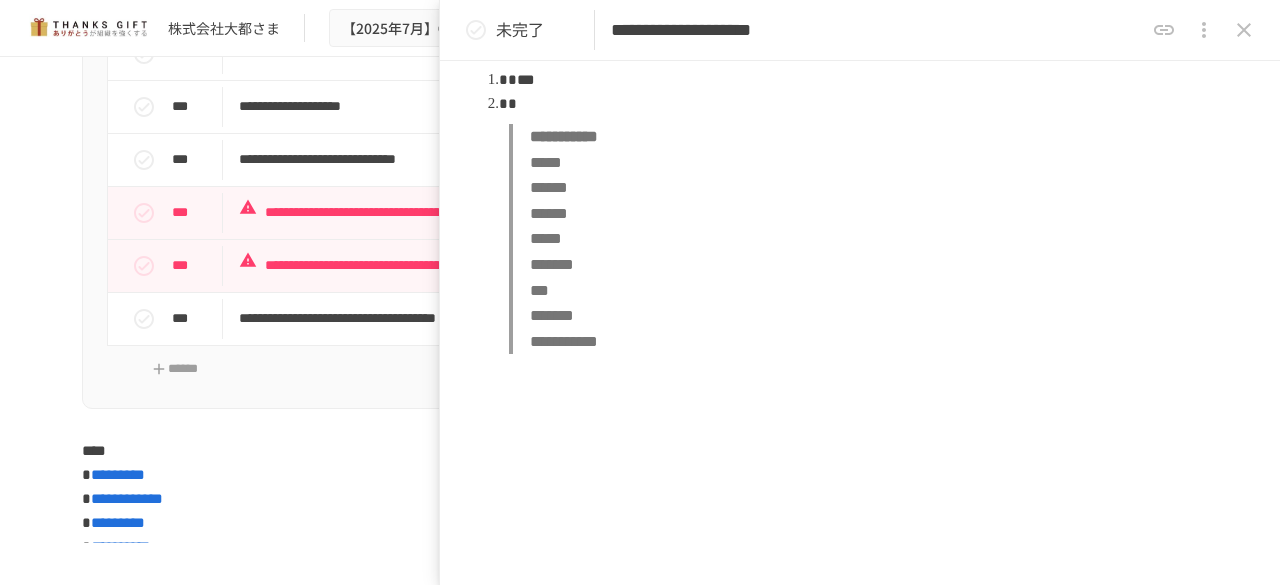click 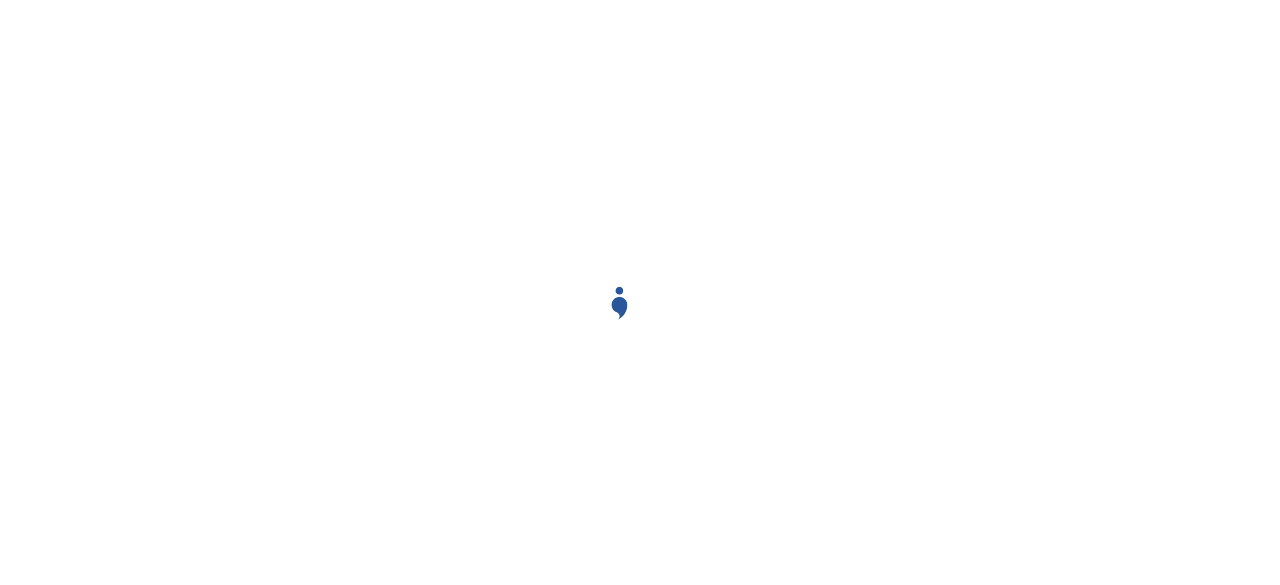 scroll, scrollTop: 0, scrollLeft: 0, axis: both 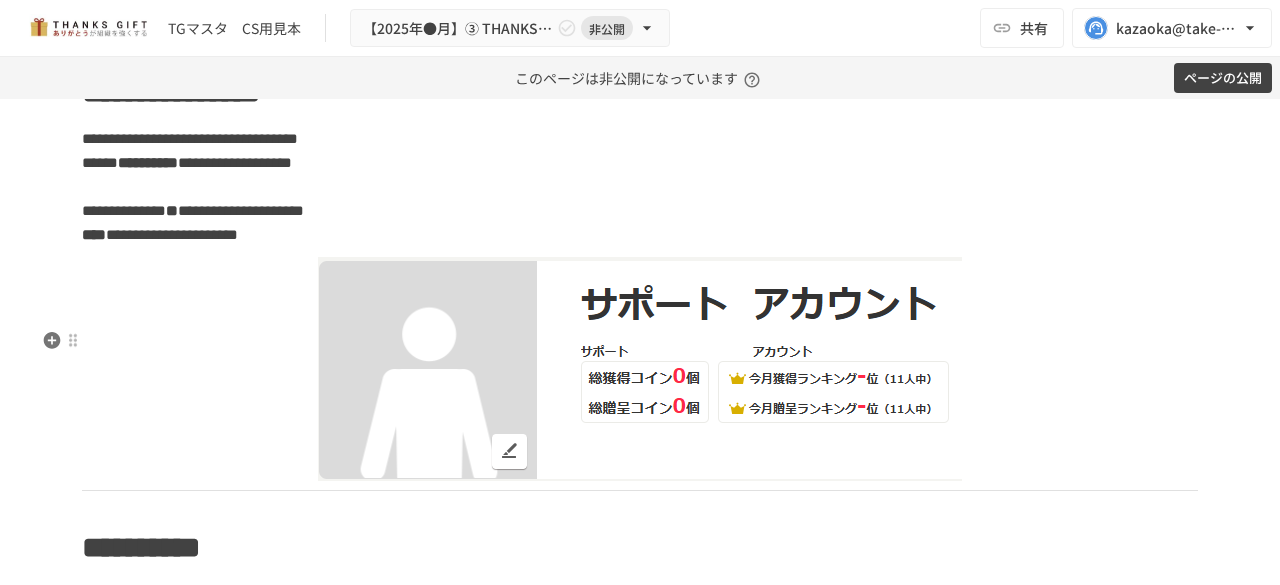 click at bounding box center (640, 369) 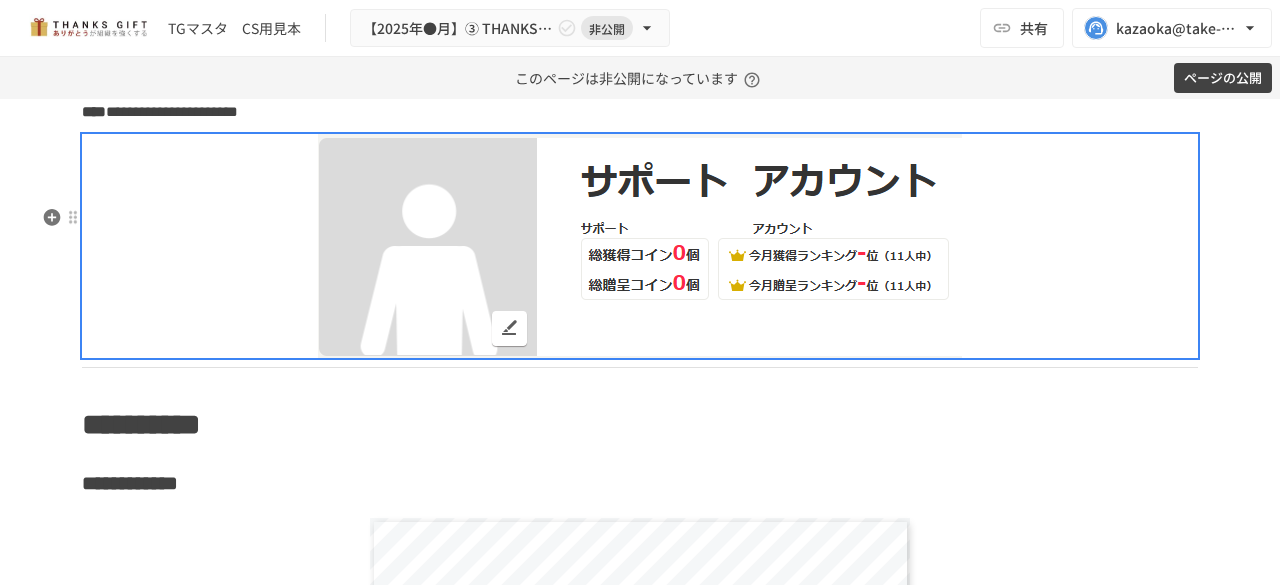 scroll, scrollTop: 17195, scrollLeft: 0, axis: vertical 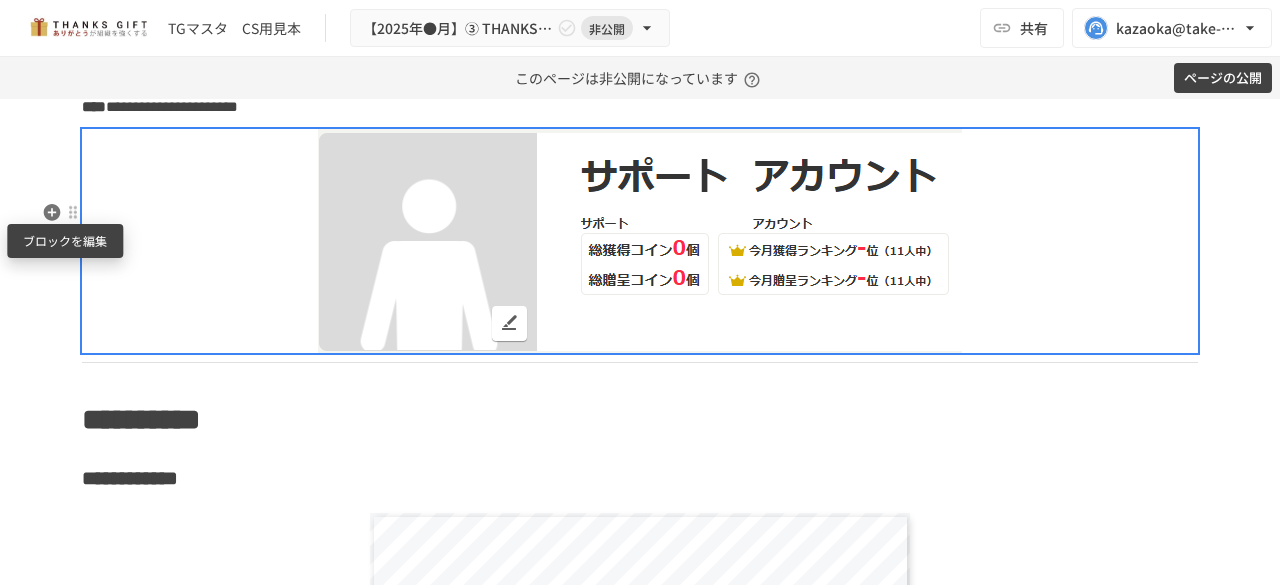 drag, startPoint x: 405, startPoint y: 258, endPoint x: 60, endPoint y: 215, distance: 347.66937 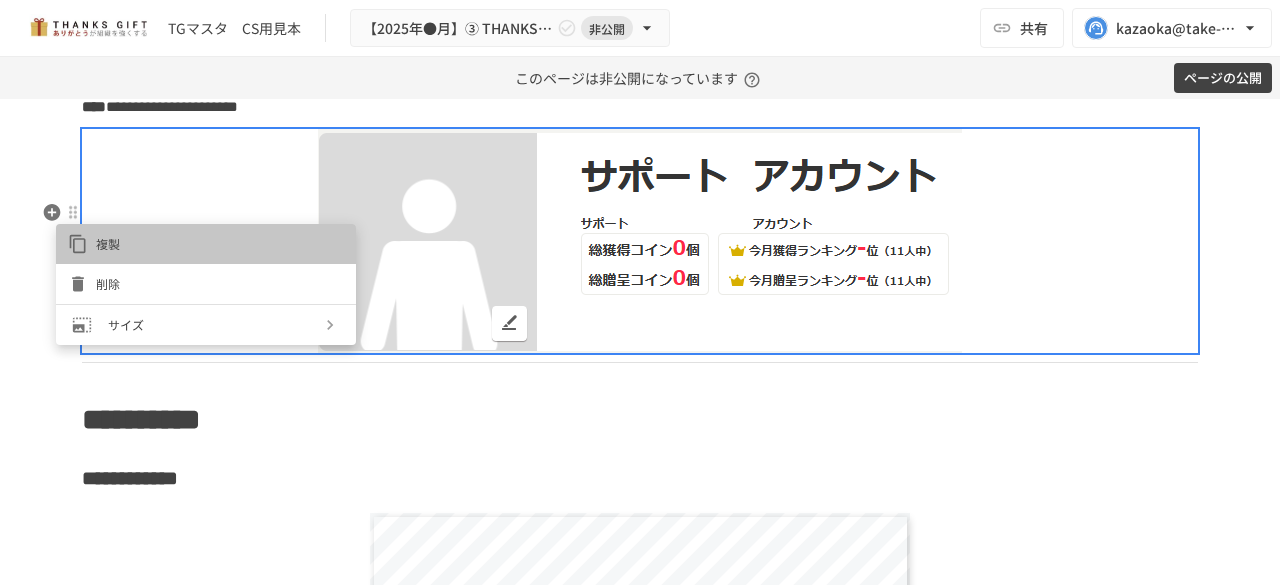 click on "複製" at bounding box center [220, 243] 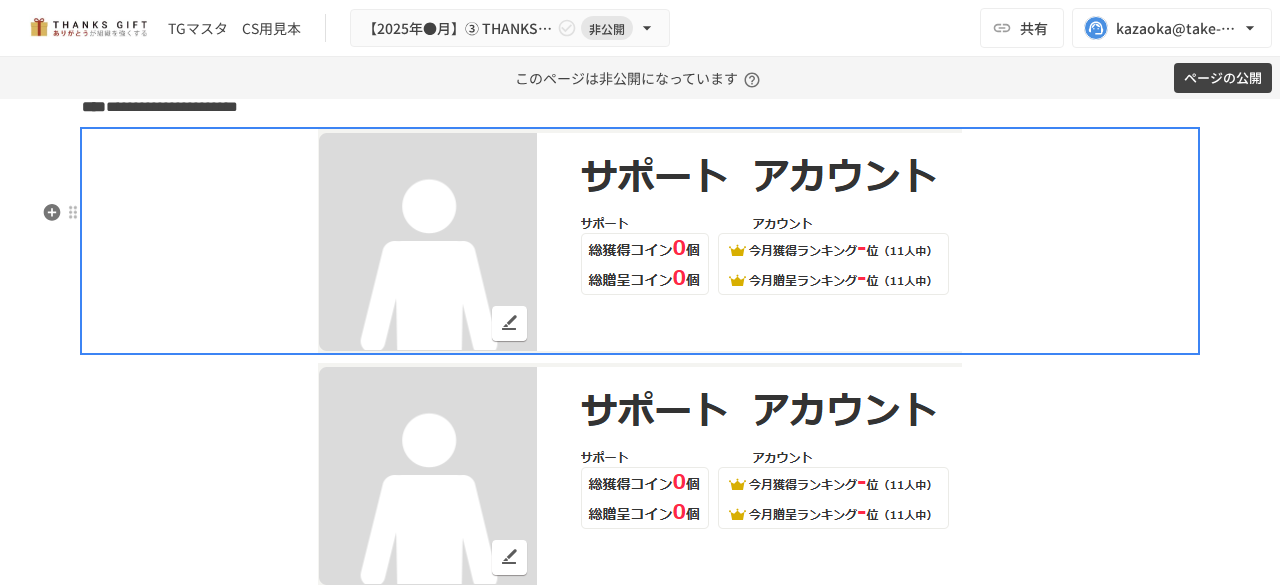 click at bounding box center (640, 241) 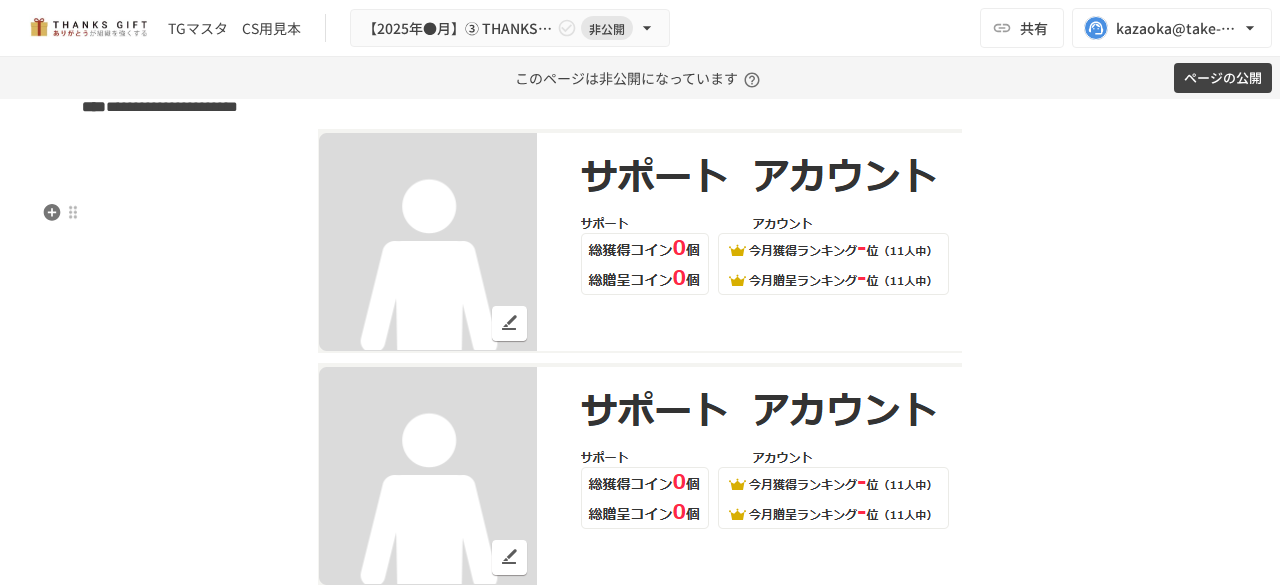 click at bounding box center [640, 241] 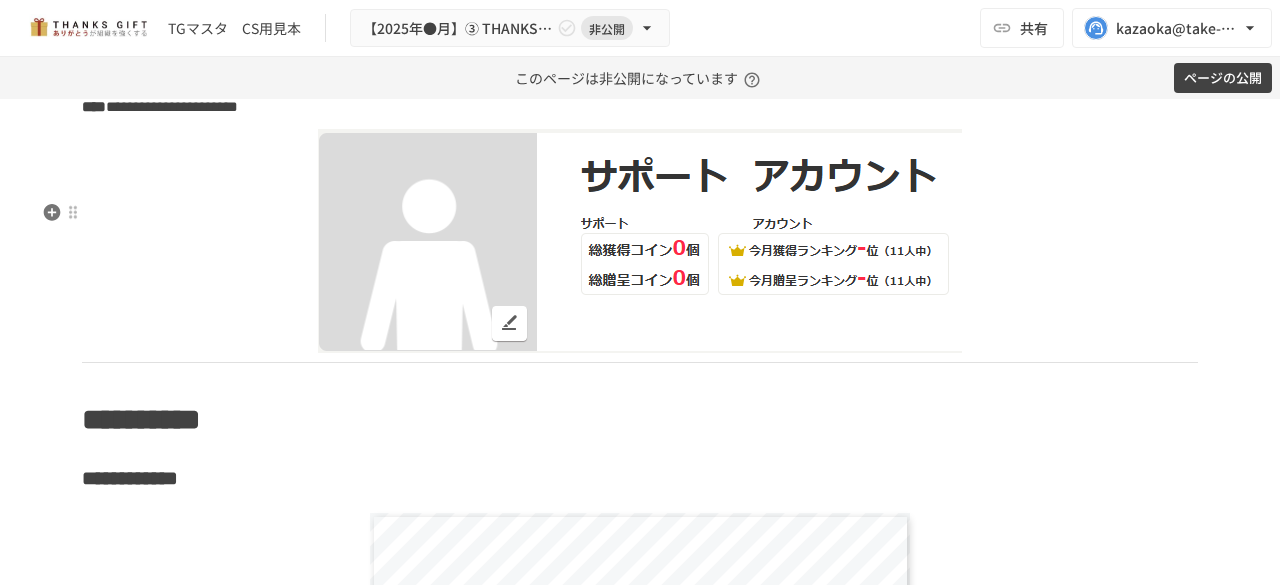 click at bounding box center [640, 241] 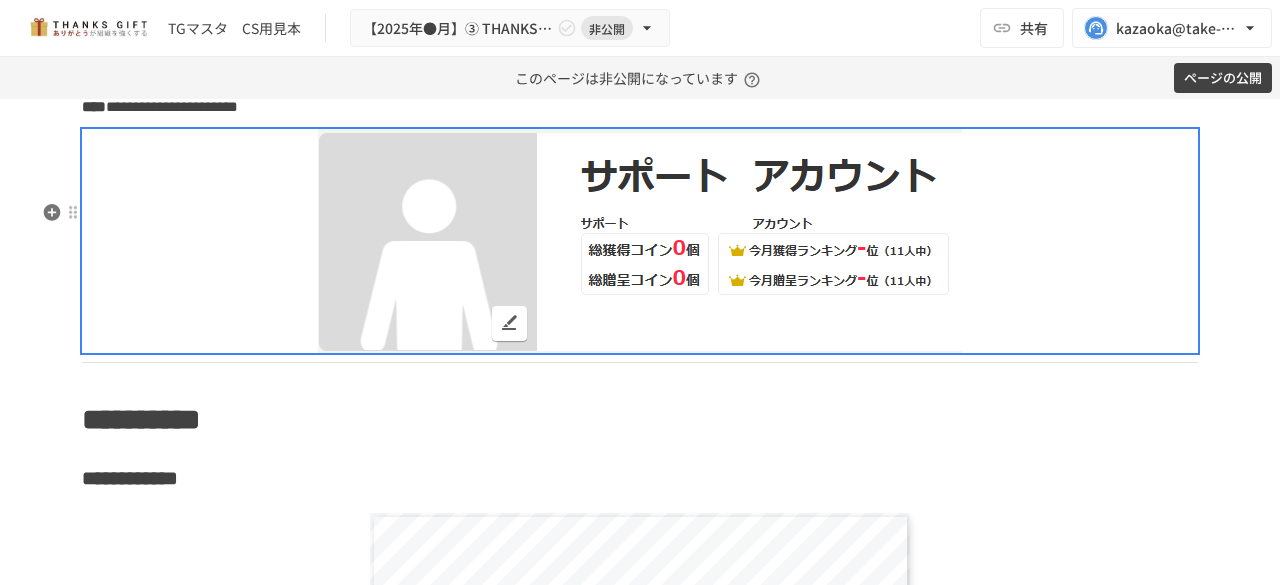 click at bounding box center [640, 241] 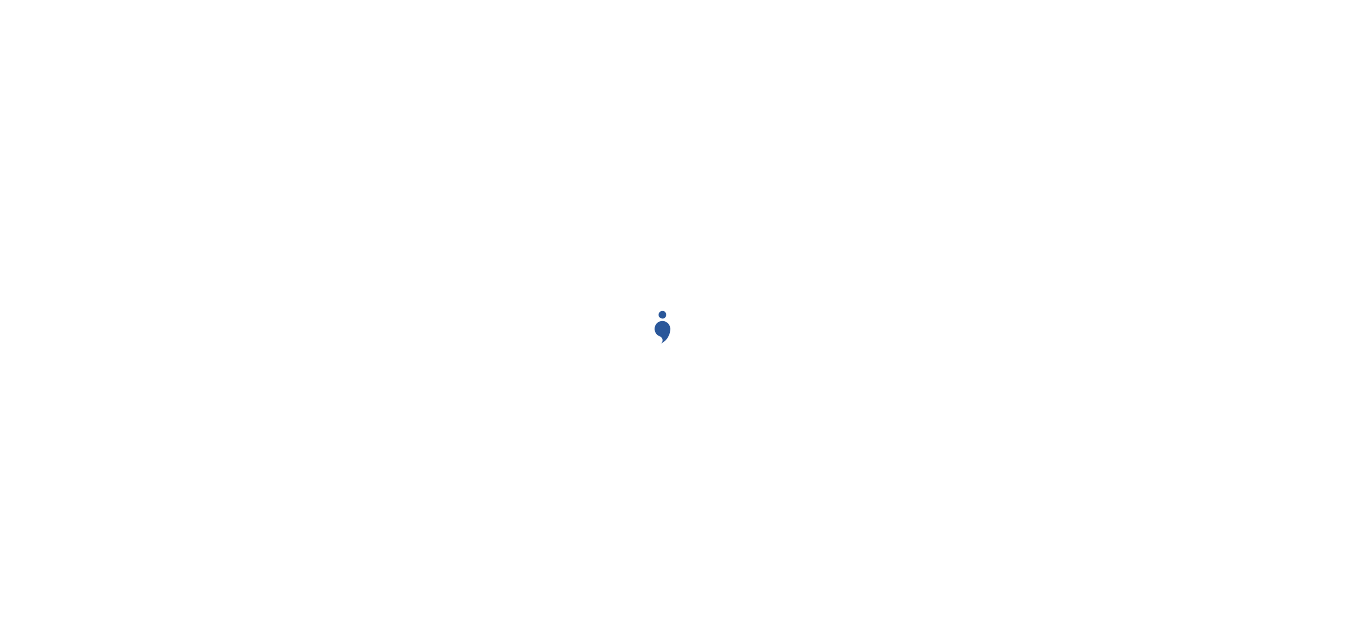 scroll, scrollTop: 0, scrollLeft: 0, axis: both 